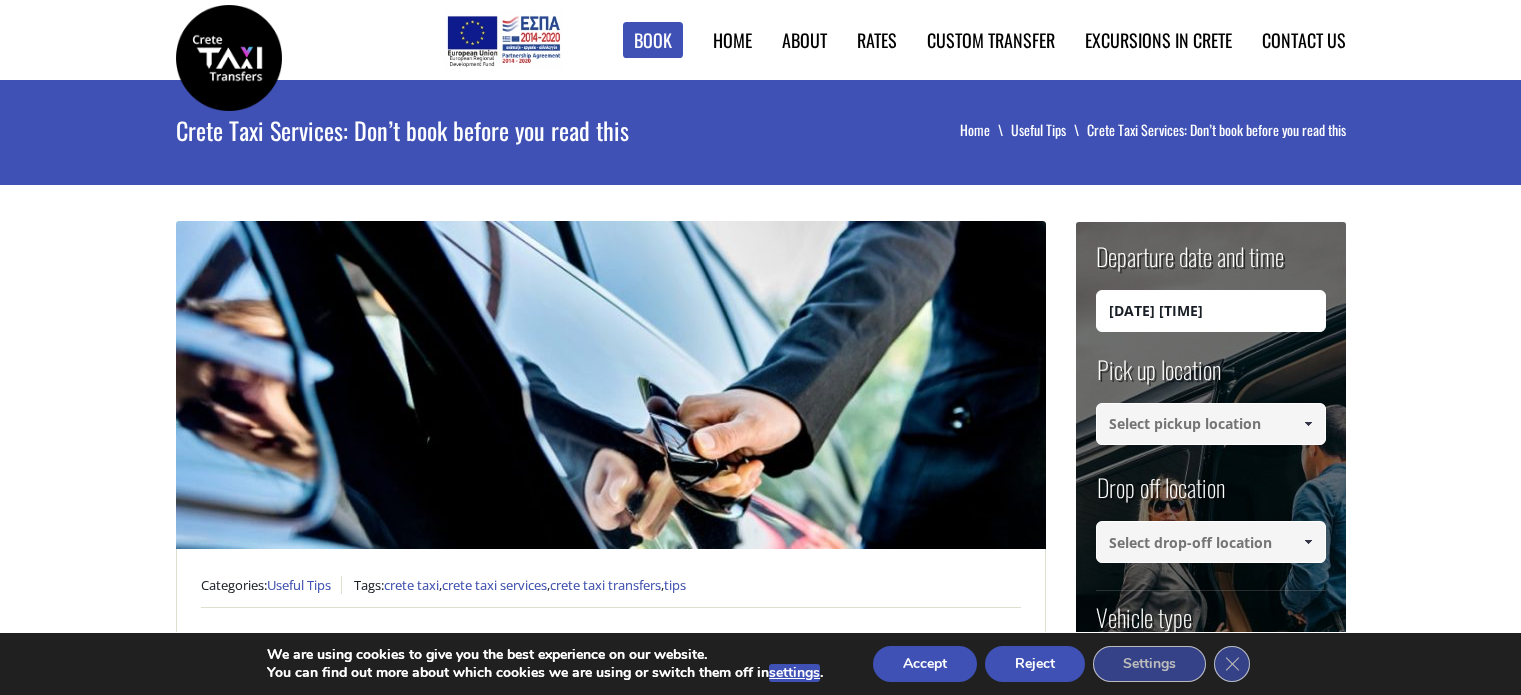 scroll, scrollTop: 0, scrollLeft: 0, axis: both 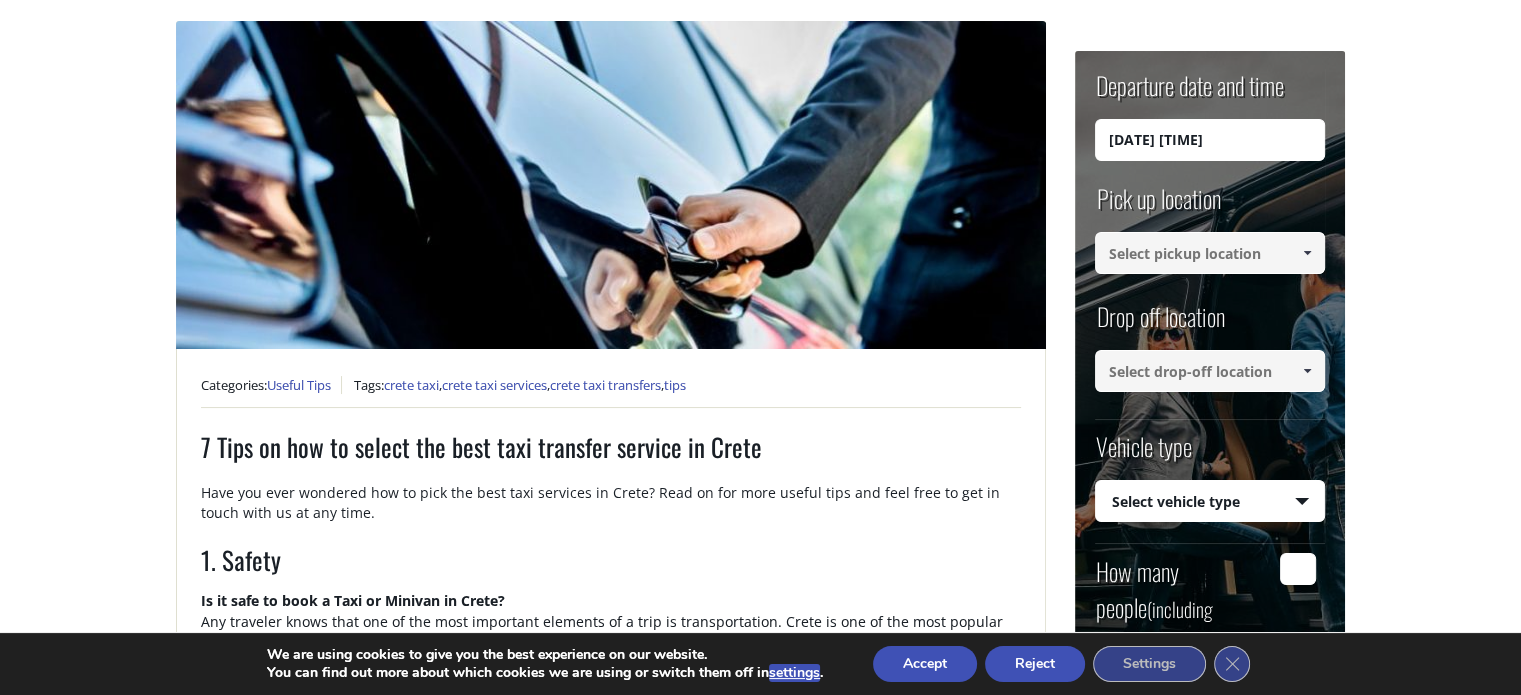 click at bounding box center [1210, 253] 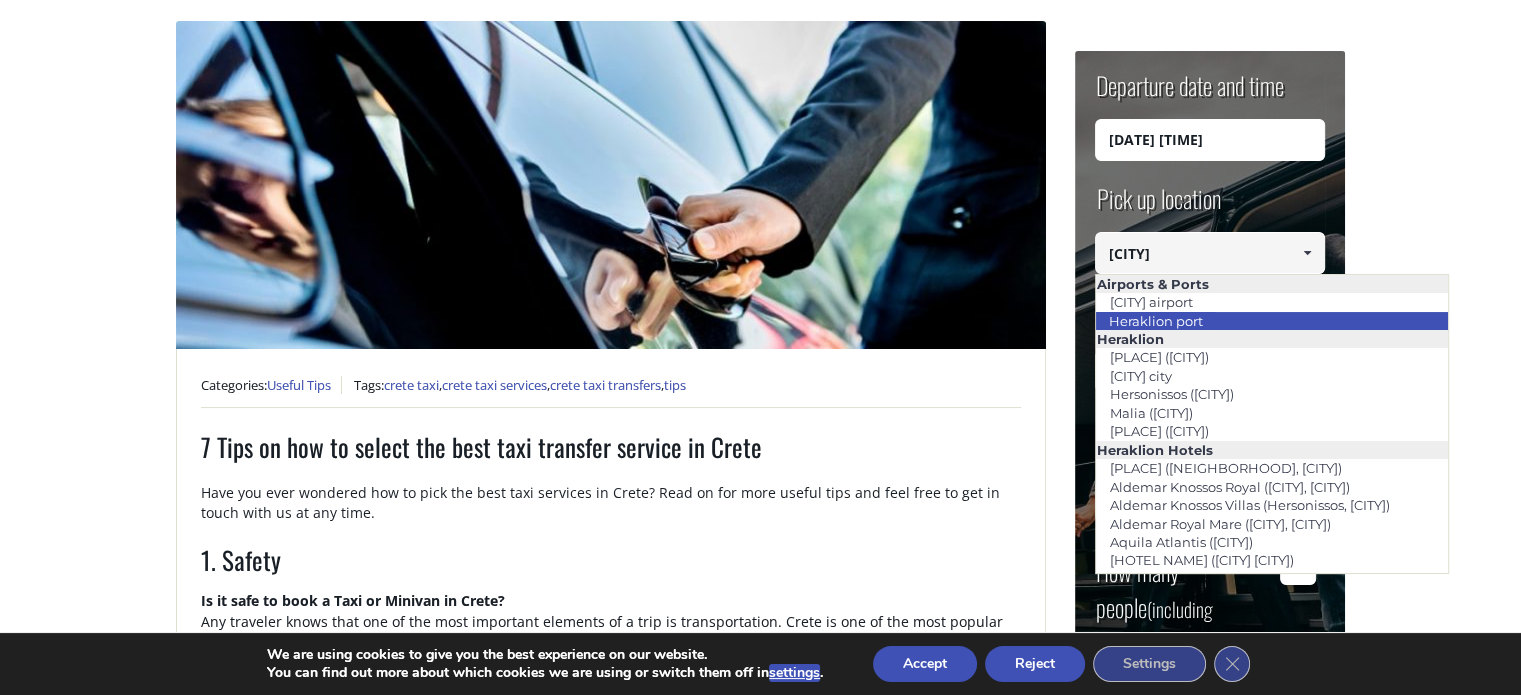 click on "Heraklion port" at bounding box center [1272, 321] 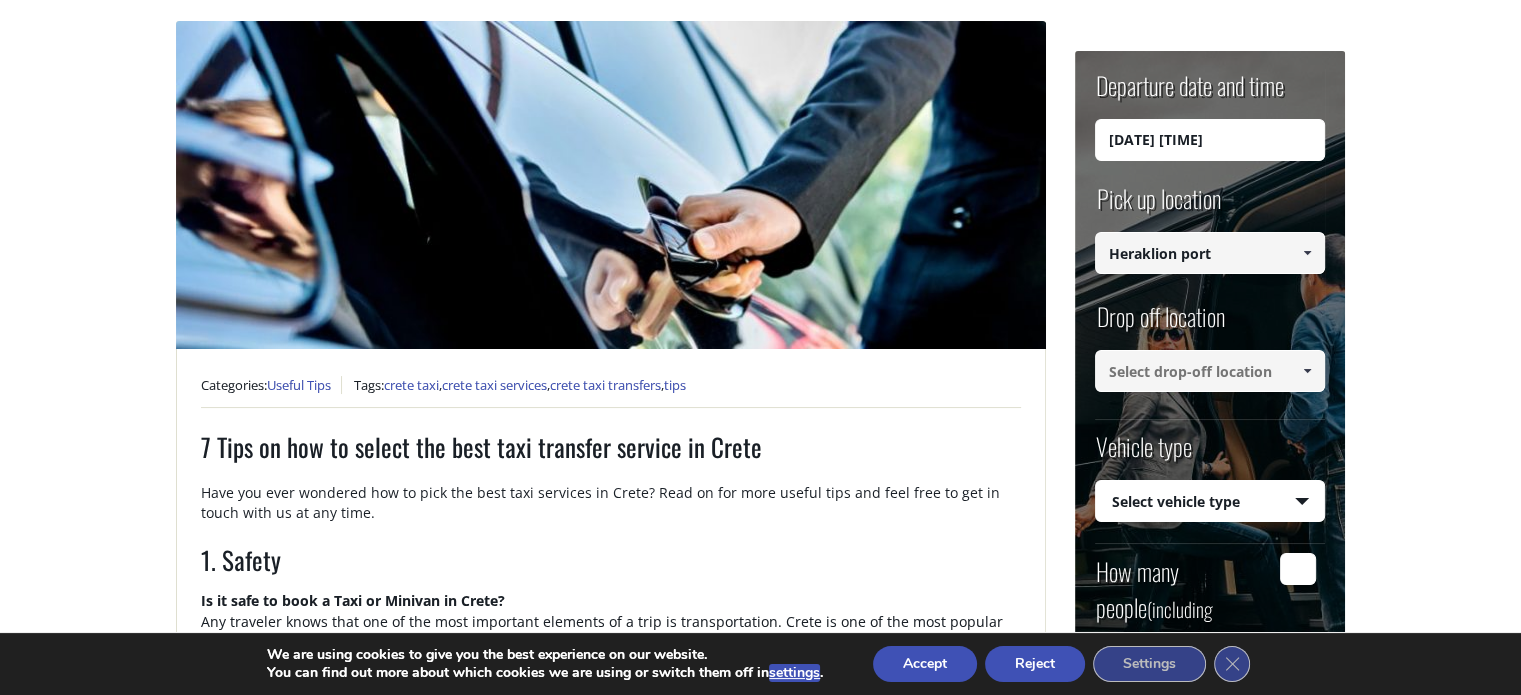 type on "Heraklion port" 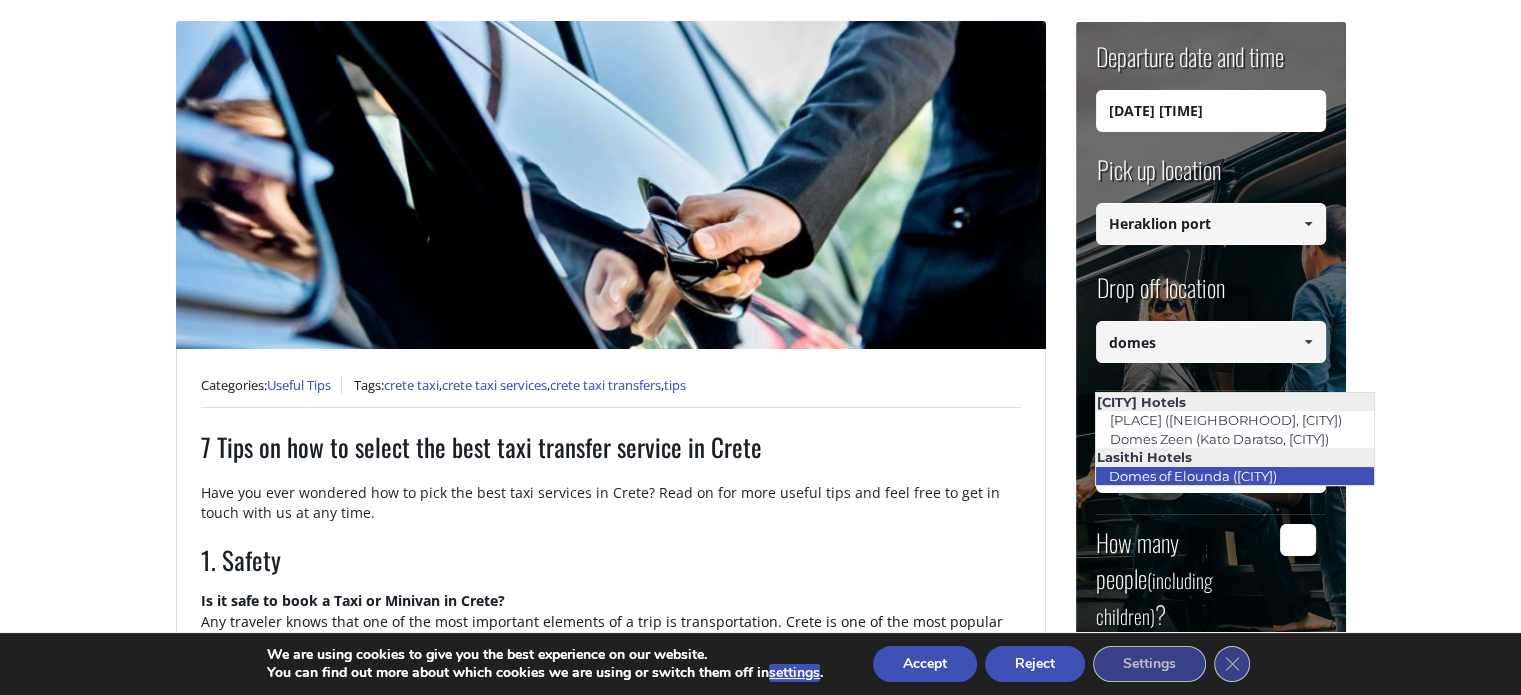 scroll, scrollTop: 300, scrollLeft: 0, axis: vertical 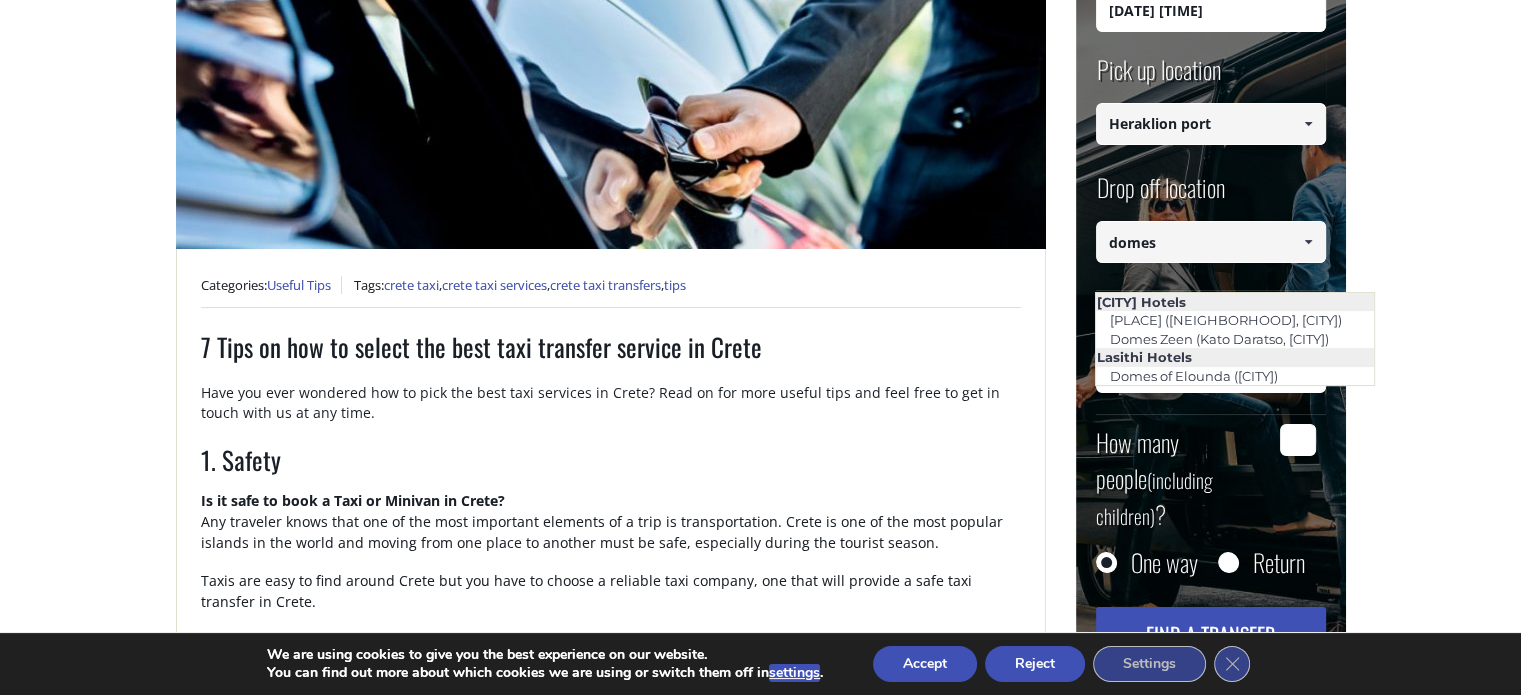 click on "Crete Taxi Services: Don’t book before you read this Home Useful Tips Crete Taxi Services: Don’t book before you read this     +   Categories:  Useful Tips   Tags:  crete taxi ,  crete taxi services ,  crete taxi transfers ,  tips 7 Tips on how to select the best taxi transfer service in Crete Have you ever wondered how to pick the best taxi services in Crete? Read on for more useful tips and feel free to get in touch with us at any time.   1. Safety Is it safe to book a Taxi or Minivan in Crete? Any traveler knows that one of the most important elements of a trip is transportation. Crete is one of the most popular islands in the world and moving from one place to another must be safe, especially during the tourist season. Taxis are easy to find around Crete but you have to choose a reliable taxi company, one that will provide a safe taxi transfer in Crete. This is why you need to be well prepared to ensure that you have a safe and satisfying ride rather than an unpleasant taxi experience. most" at bounding box center [760, 1300] 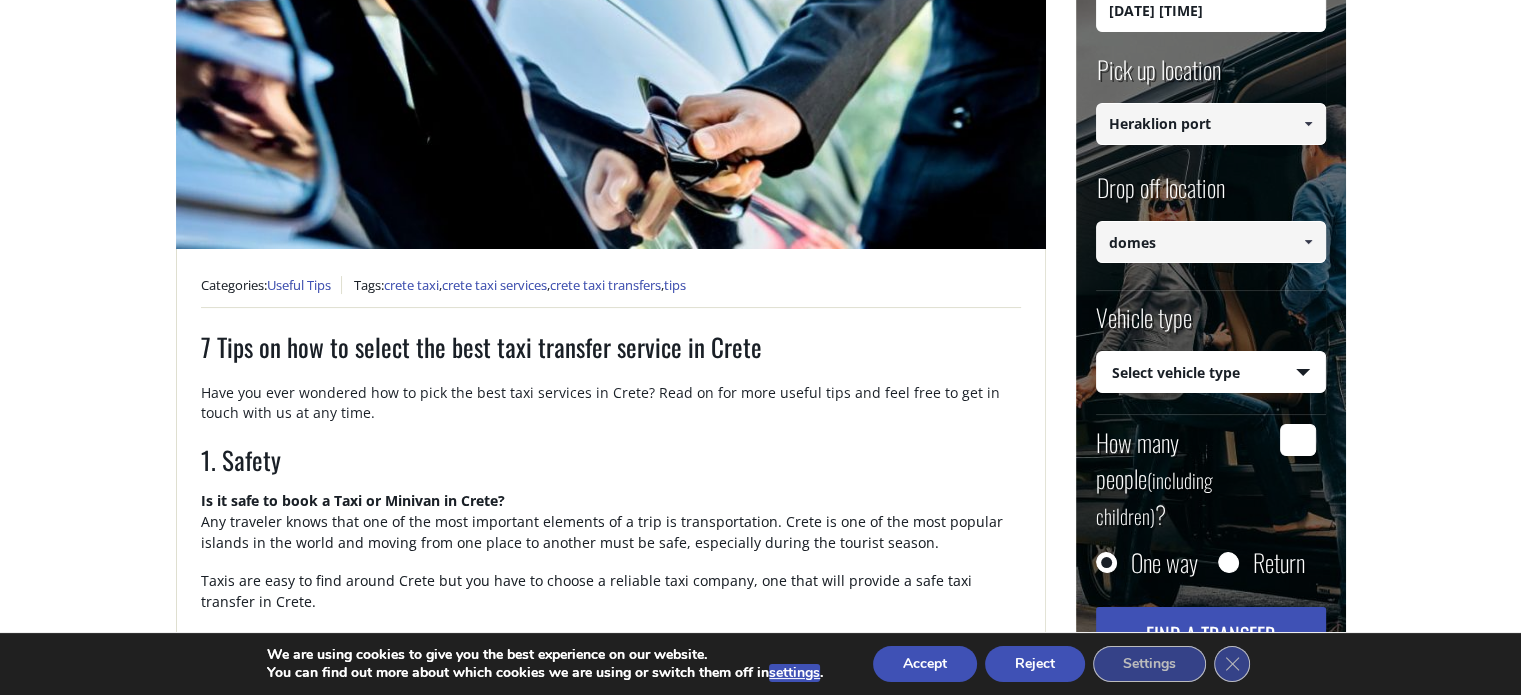 click on "domes" at bounding box center [1211, 242] 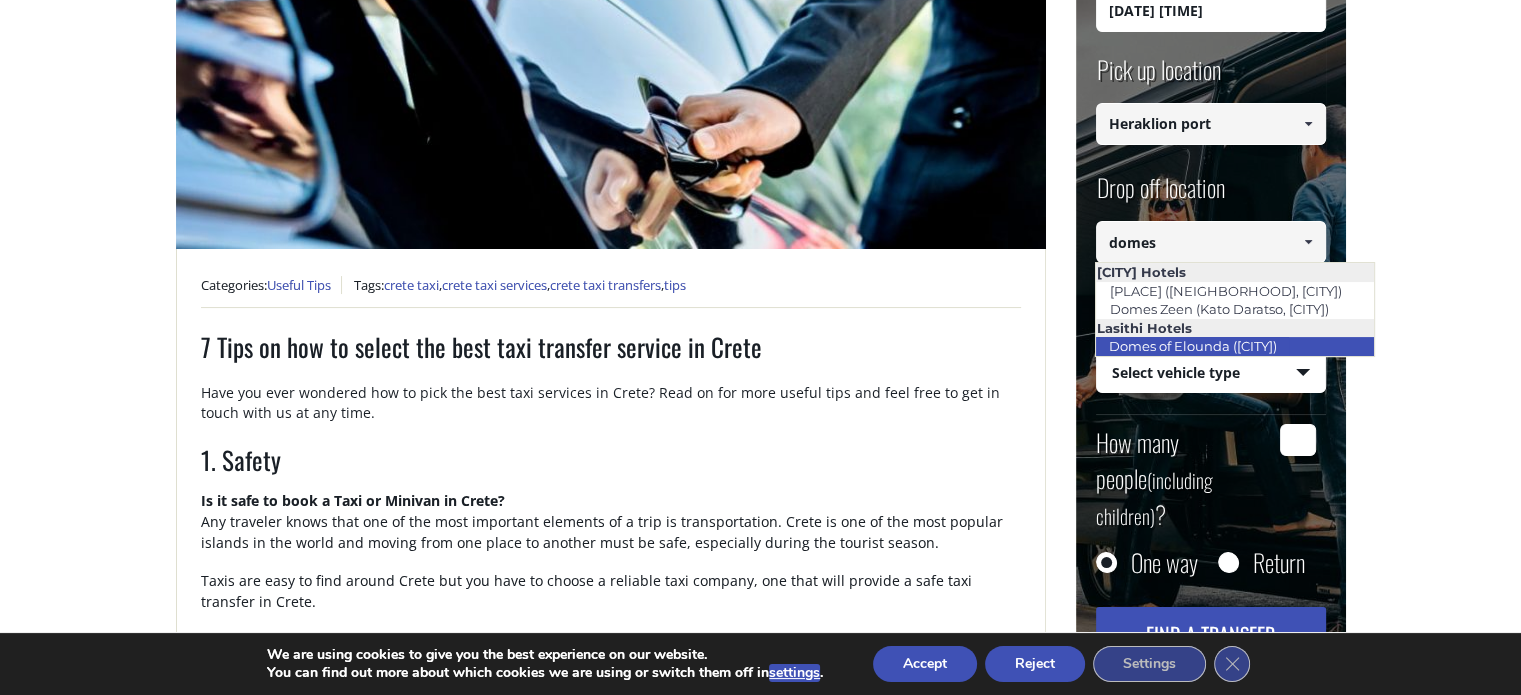 click on "Domes of Elounda ([CITY])" at bounding box center [1192, 346] 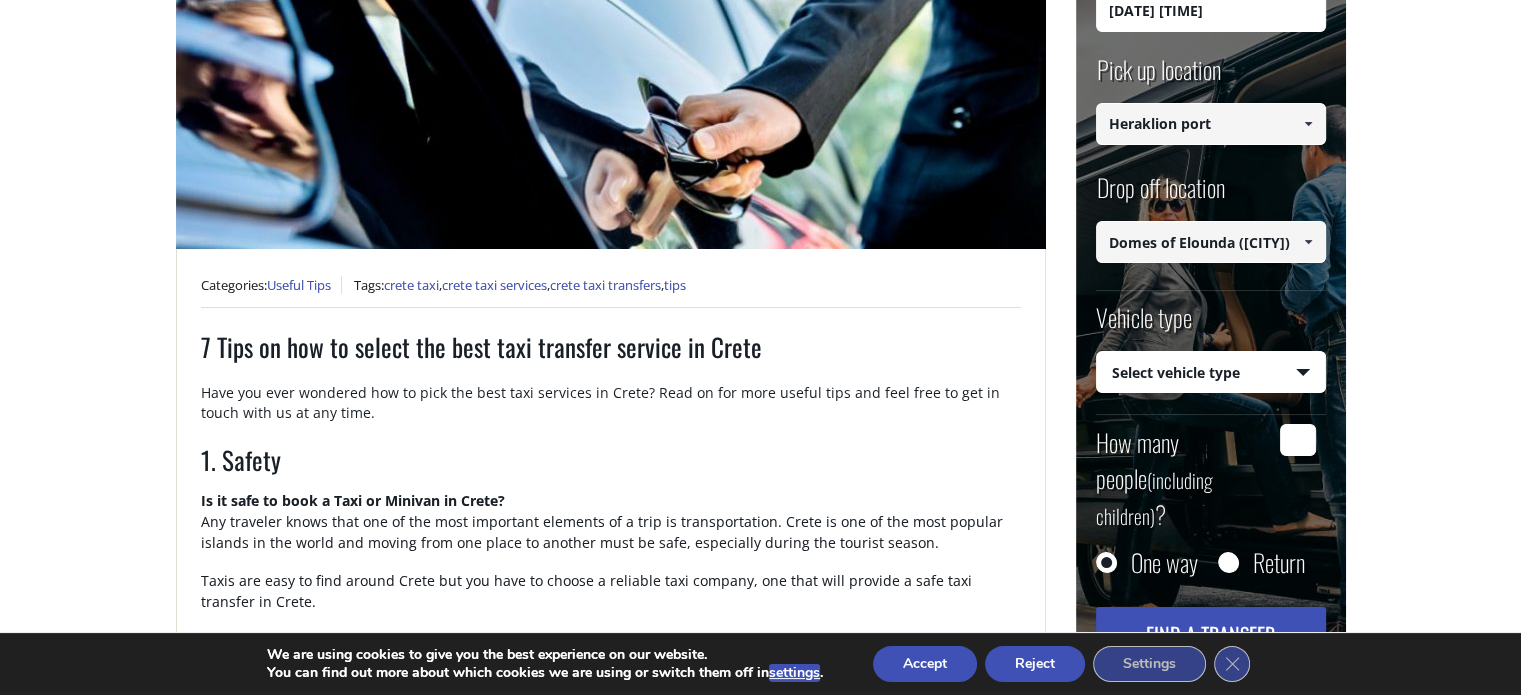 click on "Domes of Elounda ([CITY])" at bounding box center [1211, 242] 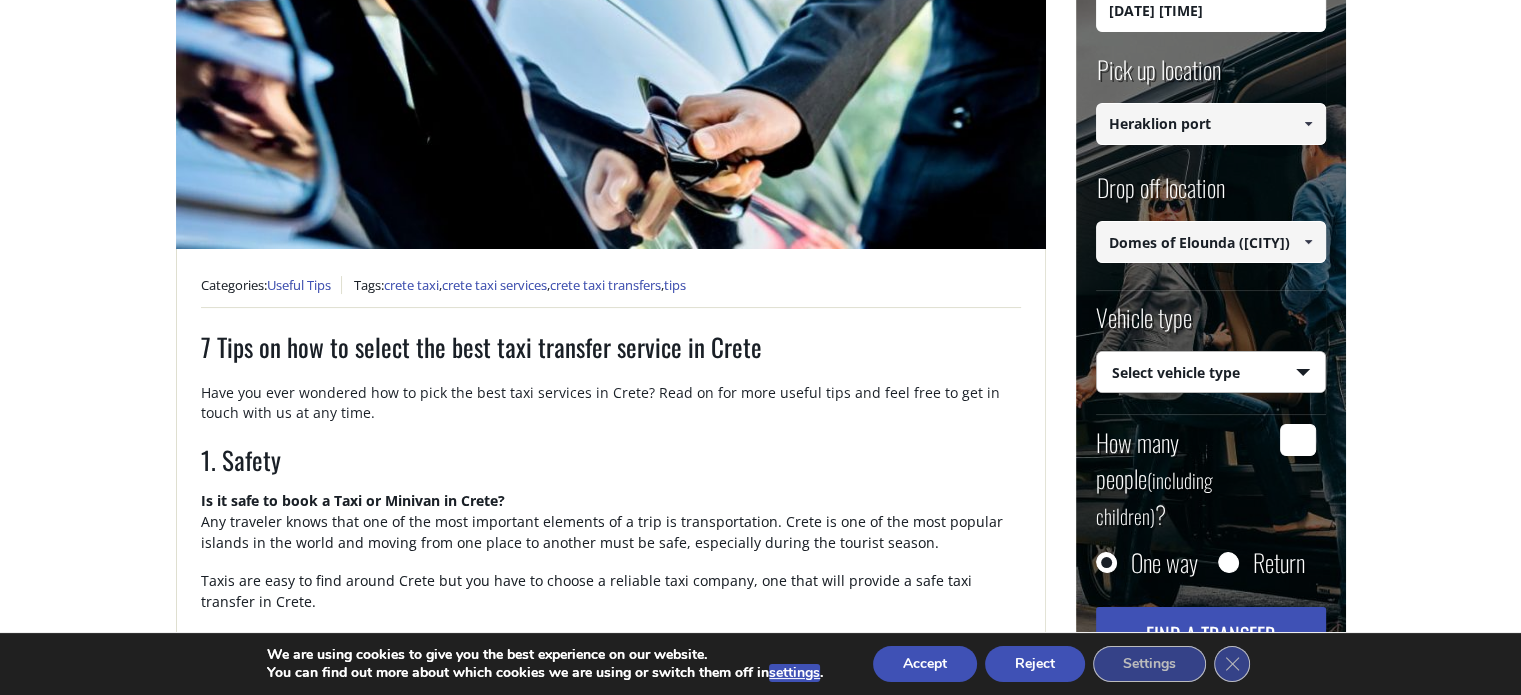 select on "540" 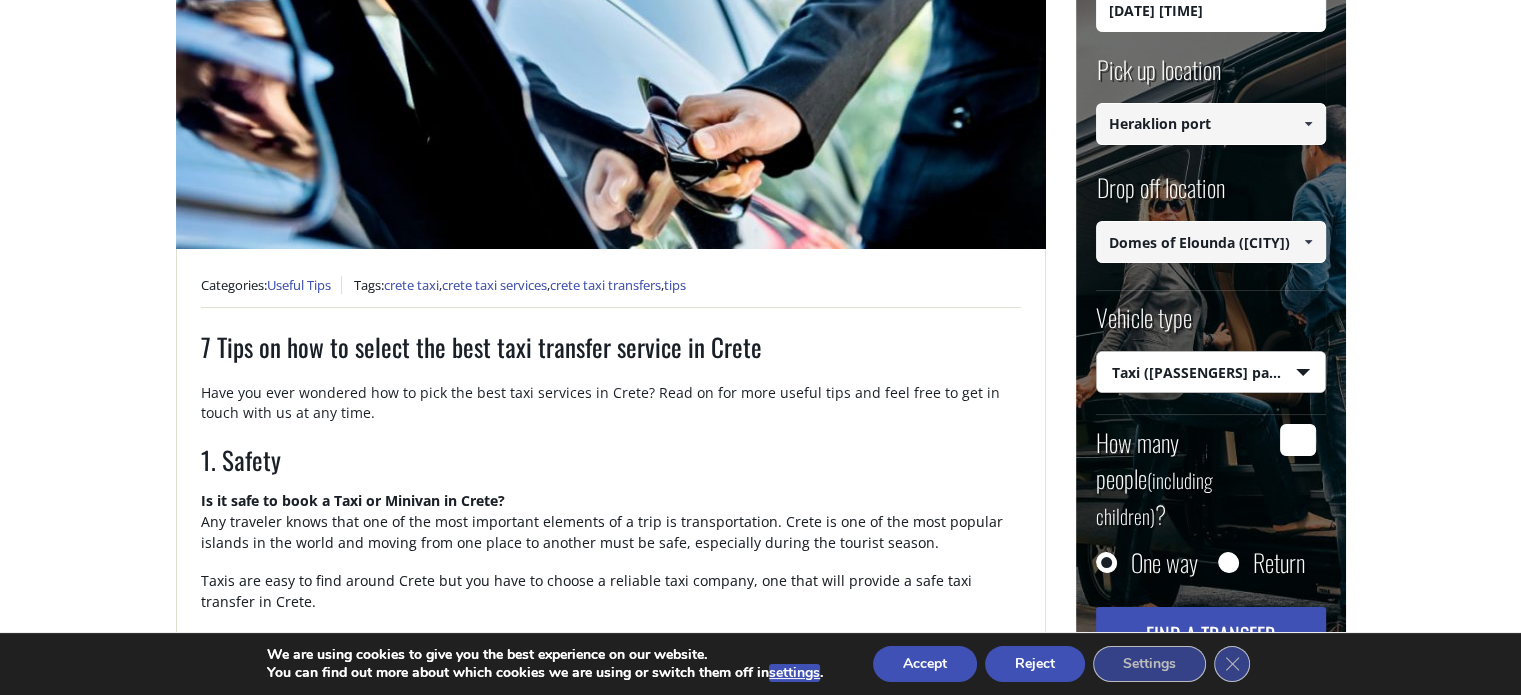 click on "How many people  (including children) ?" at bounding box center (1298, 440) 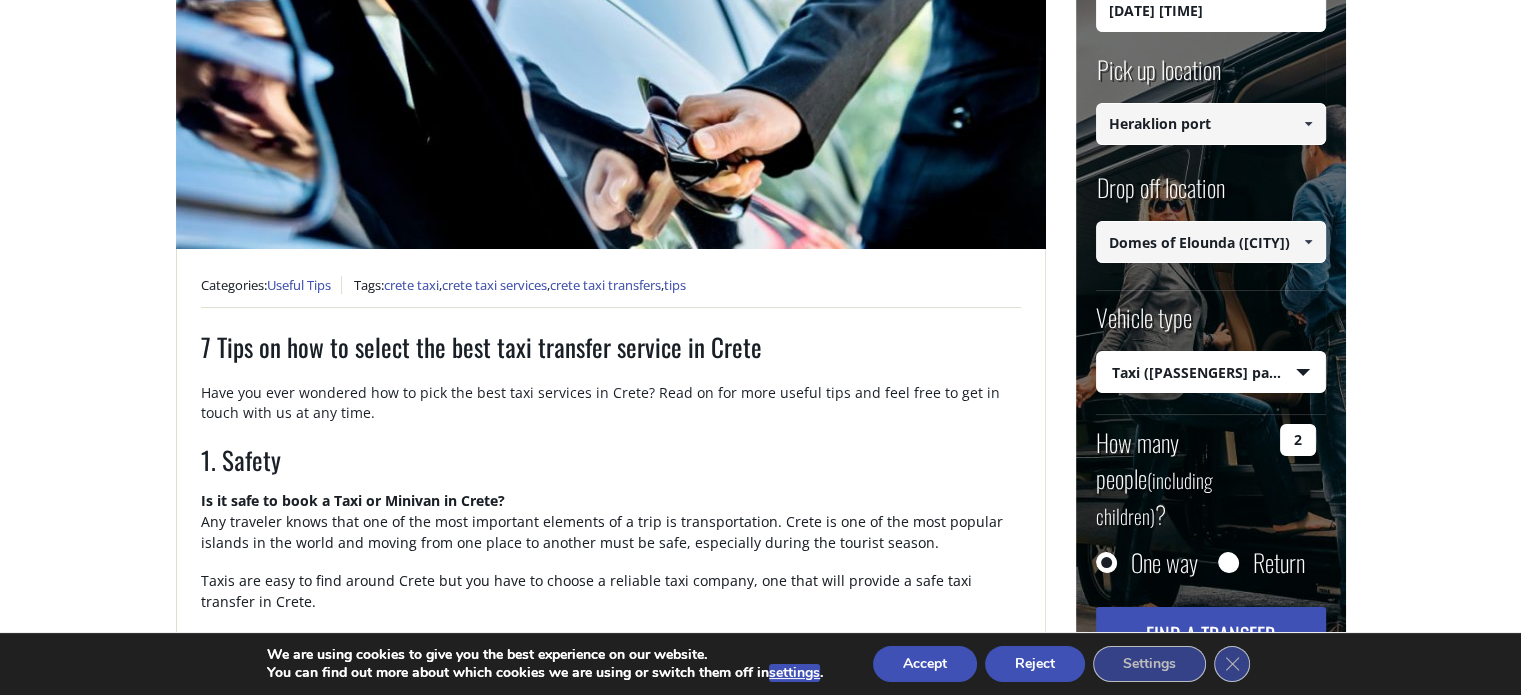 type on "2" 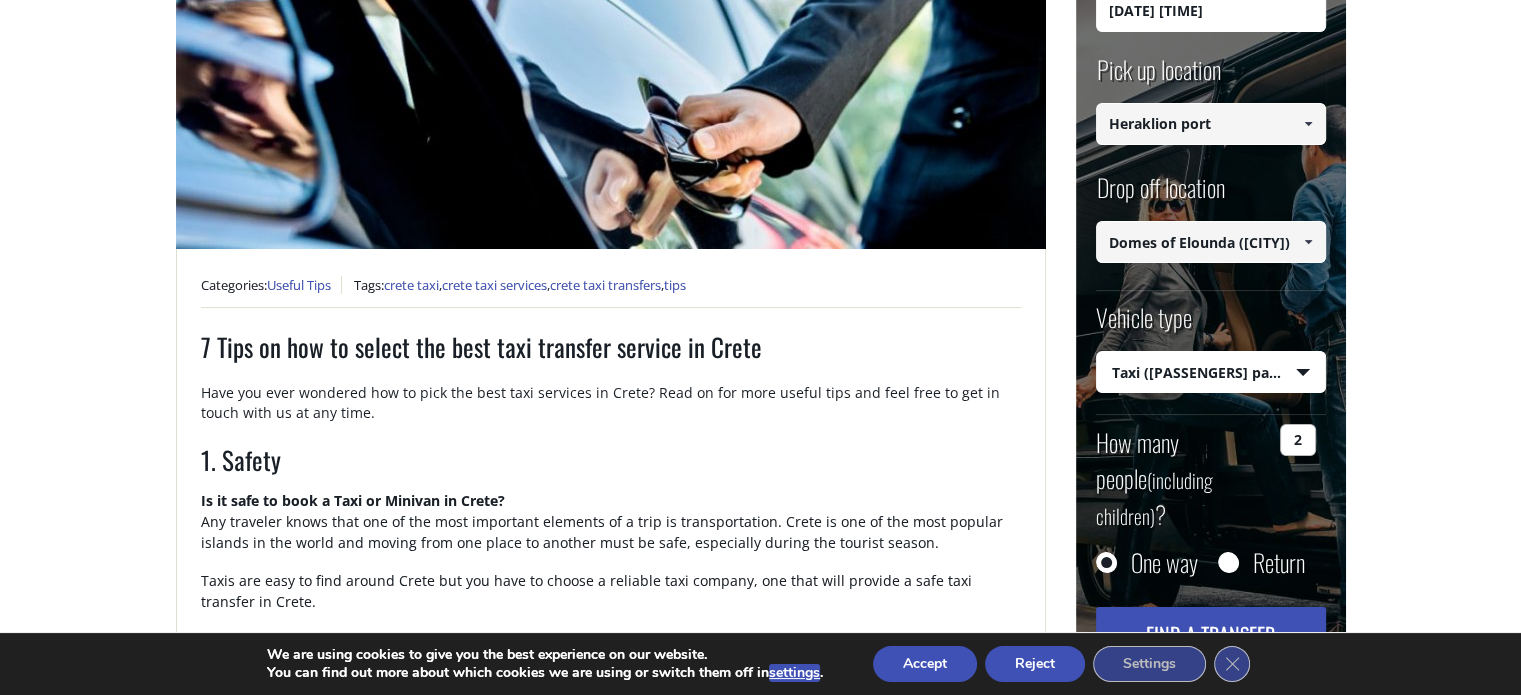 click on "Departure date and time 01/08/2025 16:12 Pick up location Select pickup location Select pickup location [CITY] airport [CITY] port (Souda) [CITY] airport [CITY] port Kissamos port ([CITY]) [CITY] port Agia Marina ([CITY]) Almirida ([CITY]) [CITY] city Chora Sfakion ([CITY]) Georgioupolis ([CITY]) Kalives ([CITY]) Kissamos ([CITY]) Kolymbari ([CITY]) Paleochora ([CITY]) Platanias ([CITY]) Aisha Petite Suites ([CITY]) Almirida Beach (Almirida, [CITY]) Almirida Residence Boutique (Almirida, [CITY]) Ambassadors Residence ([CITY]) Ammos (Agioi Apostoloi, [CITY]) Anemos Luxury Grand Resort (Georgioupolis) Atlantica Caldera Bay (Platanias, [CITY]) Avra Imperial (Kolymbari, [CITY]) Casa Di Delfino ([CITY]) Casa Leone ([CITY]) Cavo Spada (Kolymbari, [CITY]) Chania Flair Deluxe ([CITY]) Corissia Princess (Georgioupolis, [CITY]) Delfina Beach (Georgioupolis, [CITY]) Domes Noruz (Agioi Apostoloi, [CITY]) Domes Zeen (Kato Daratso, [CITY]) Domus Renier ([CITY])" at bounding box center [1211, 306] 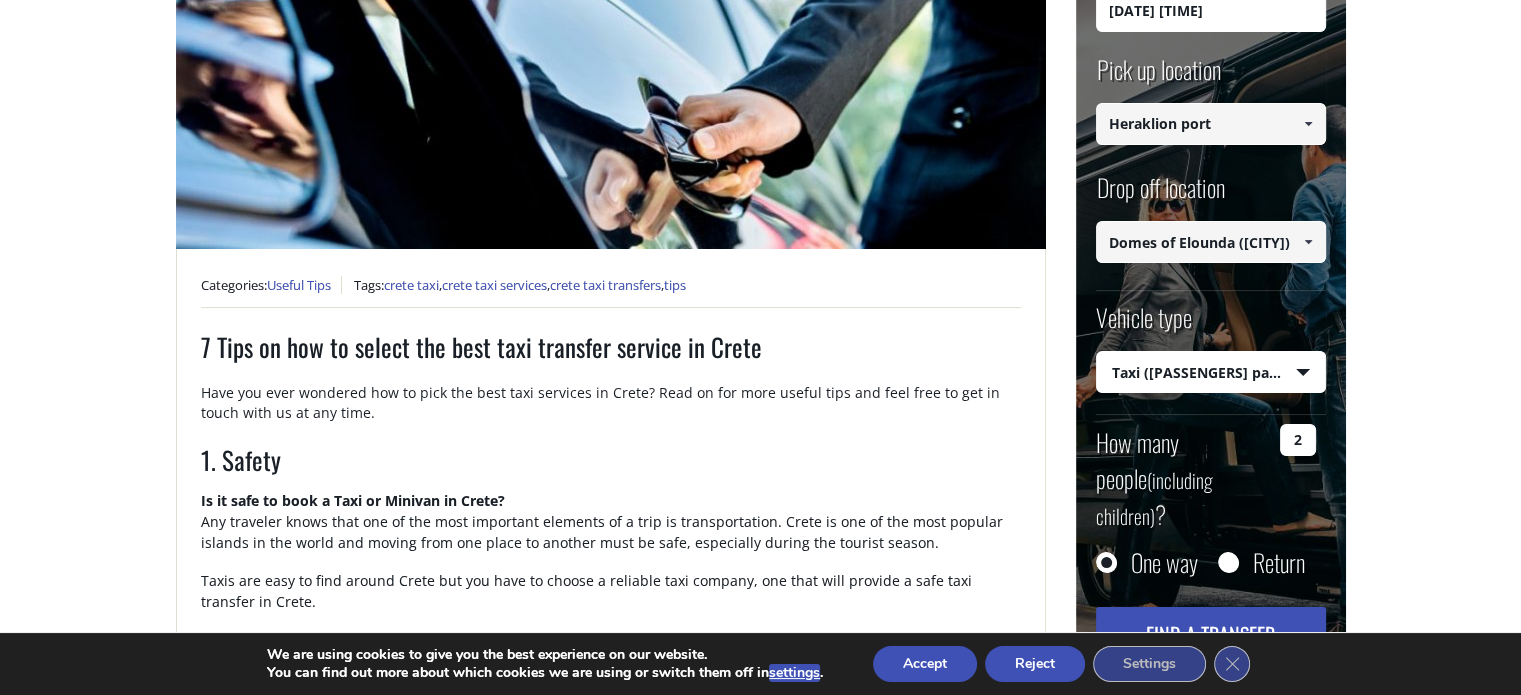 click on "Find a transfer" at bounding box center [1211, 634] 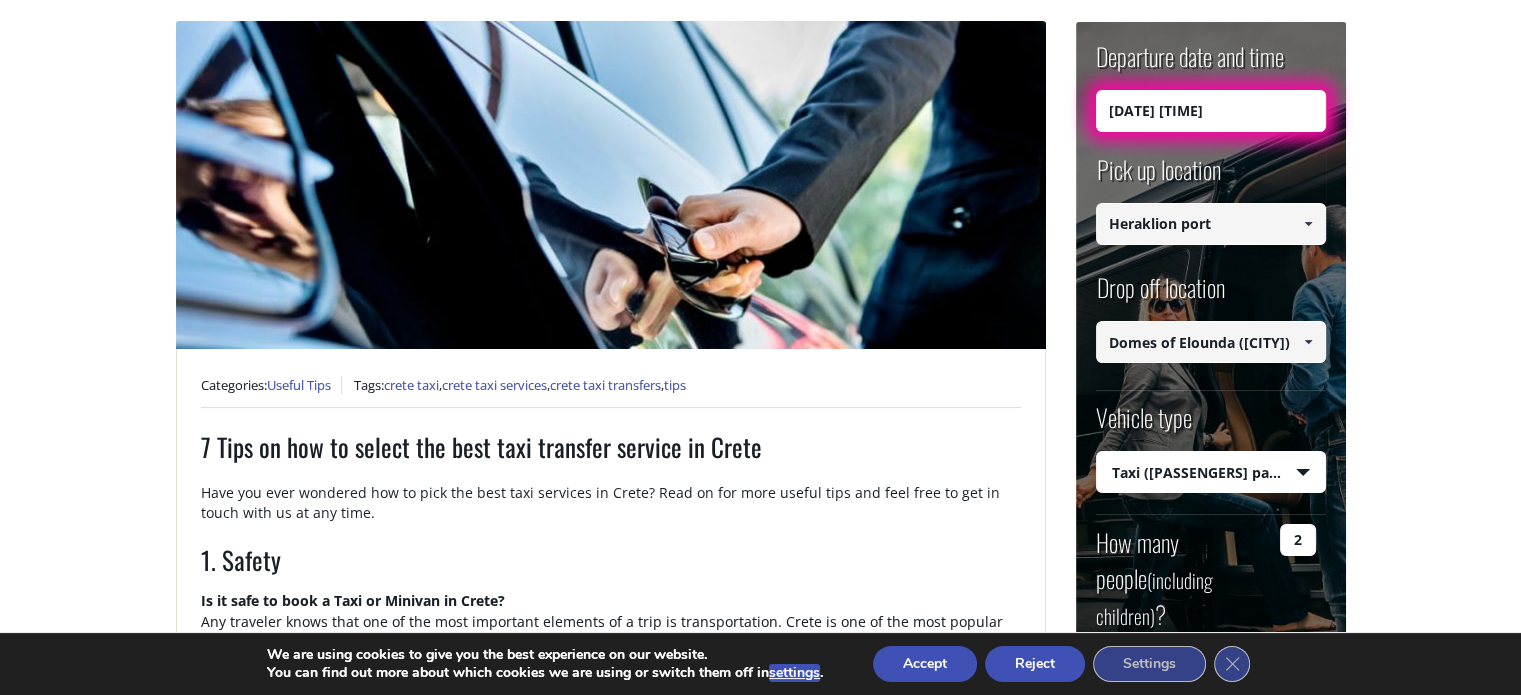 scroll, scrollTop: 200, scrollLeft: 0, axis: vertical 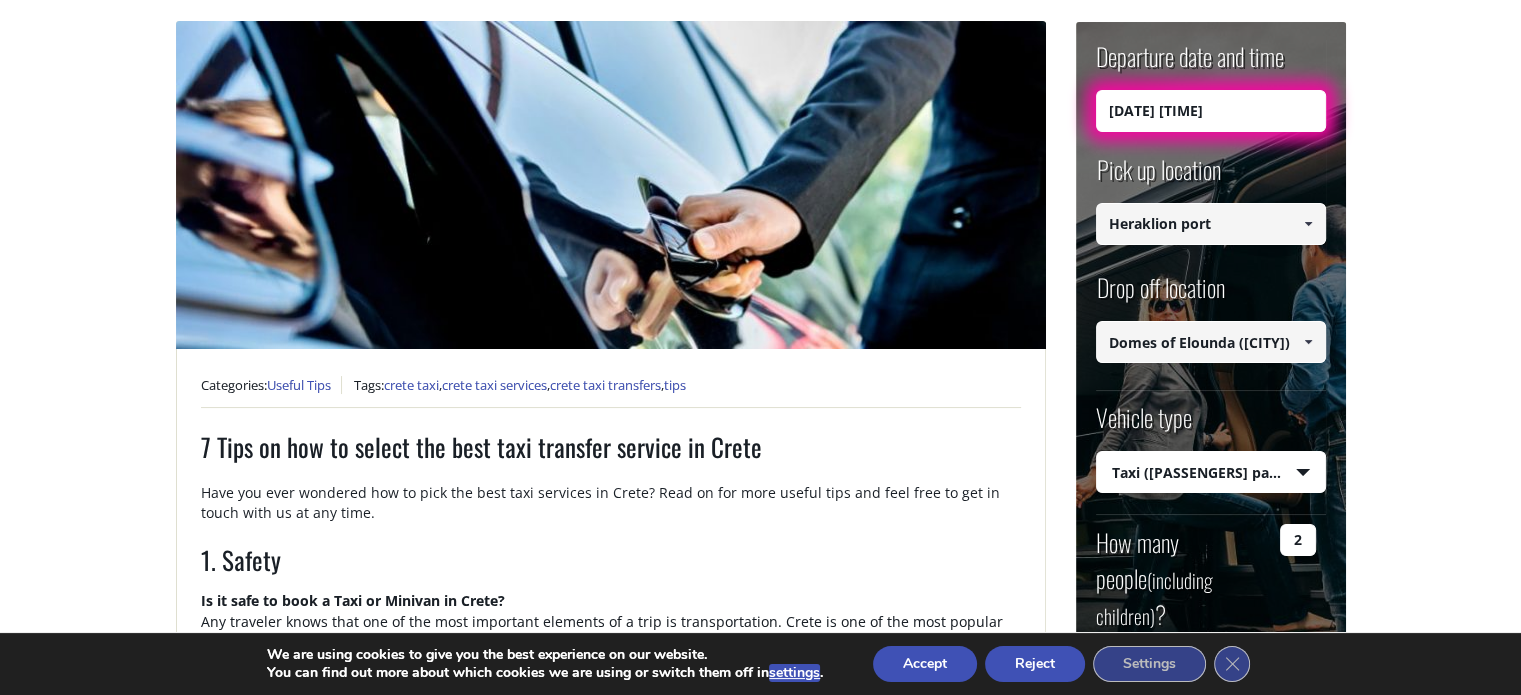 click on "[DATE] [TIME]" at bounding box center (1211, 111) 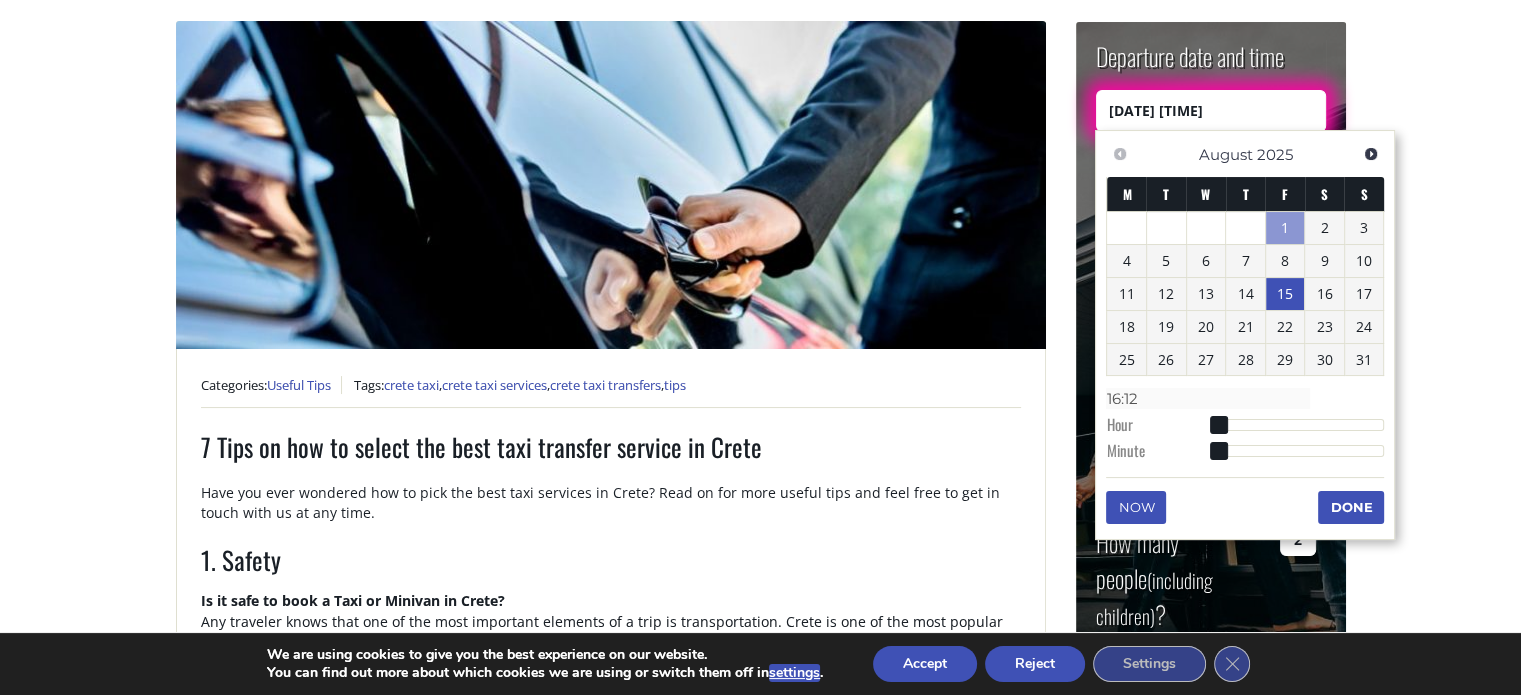 click on "8" at bounding box center (1285, 261) 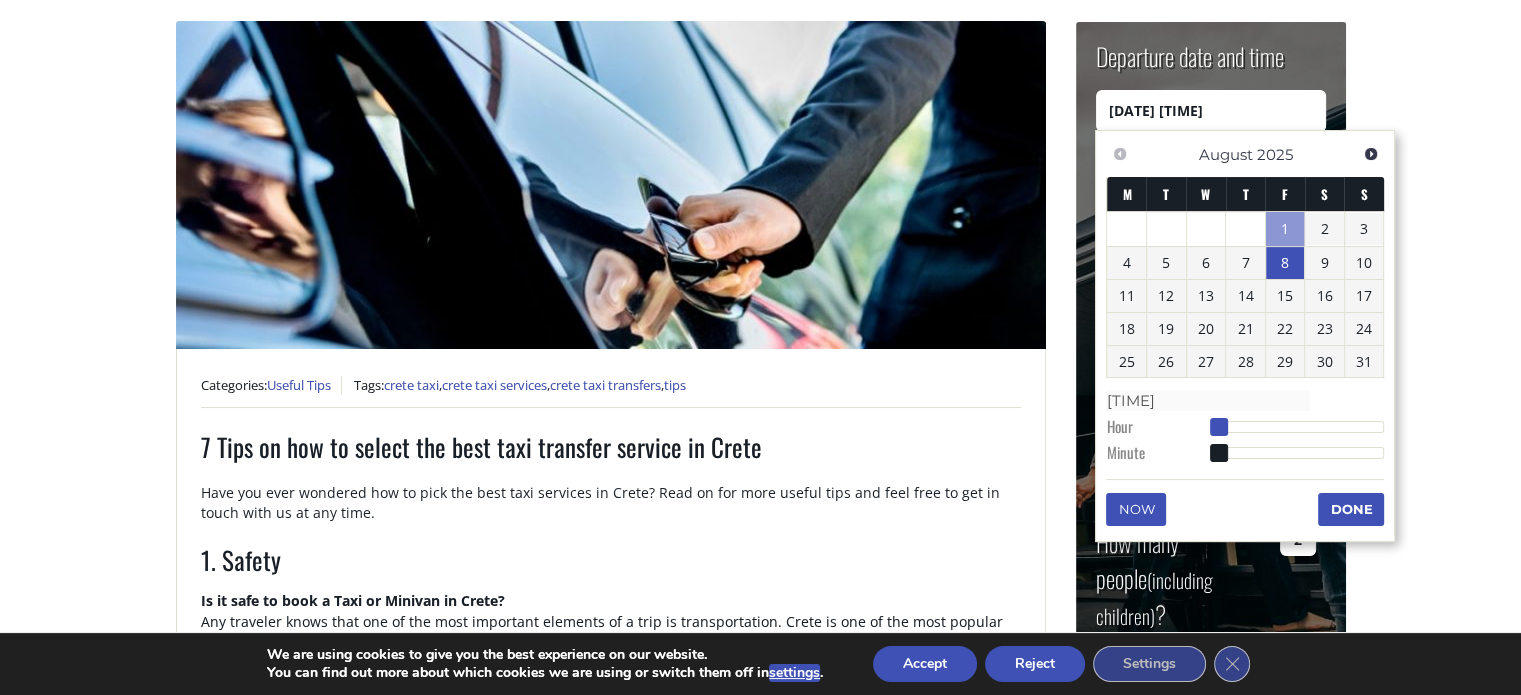 type on "08/08/2025 01:00" 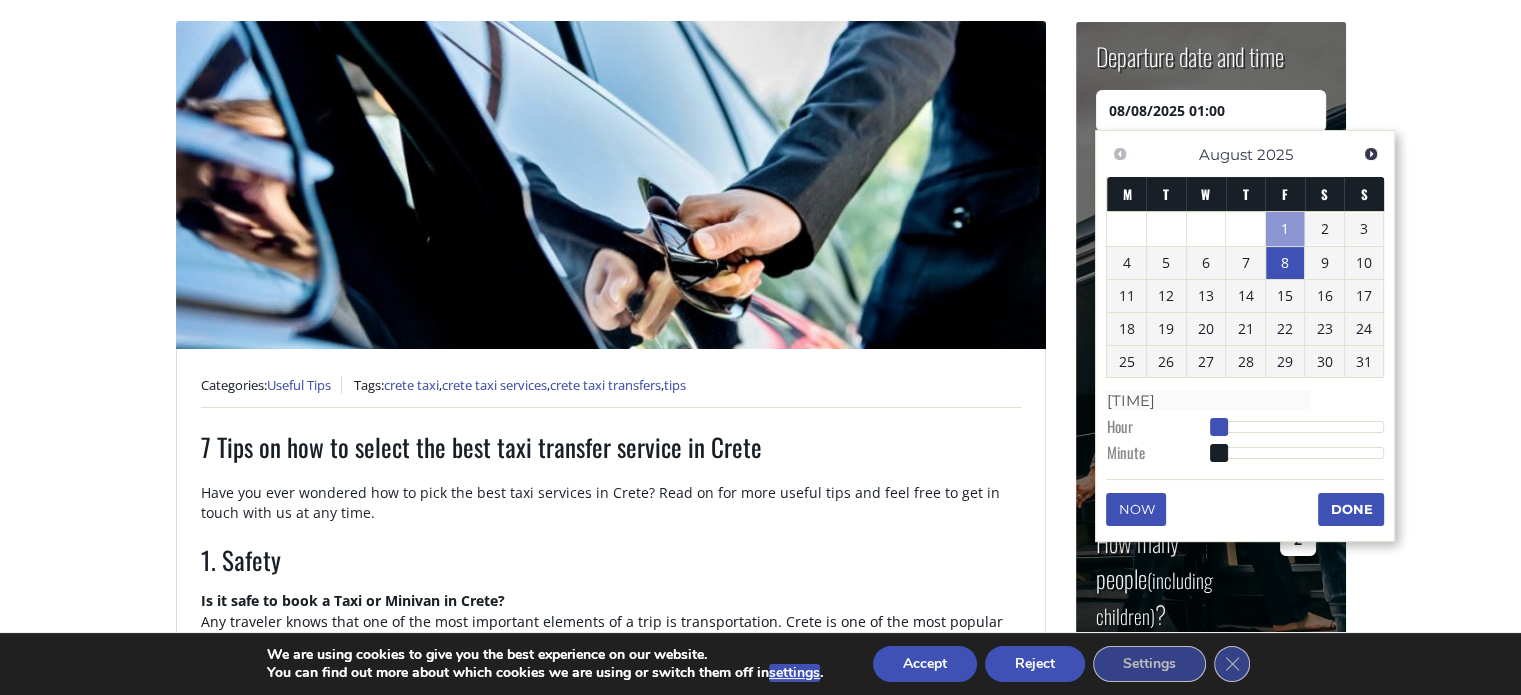 type on "[DATE] [TIME]" 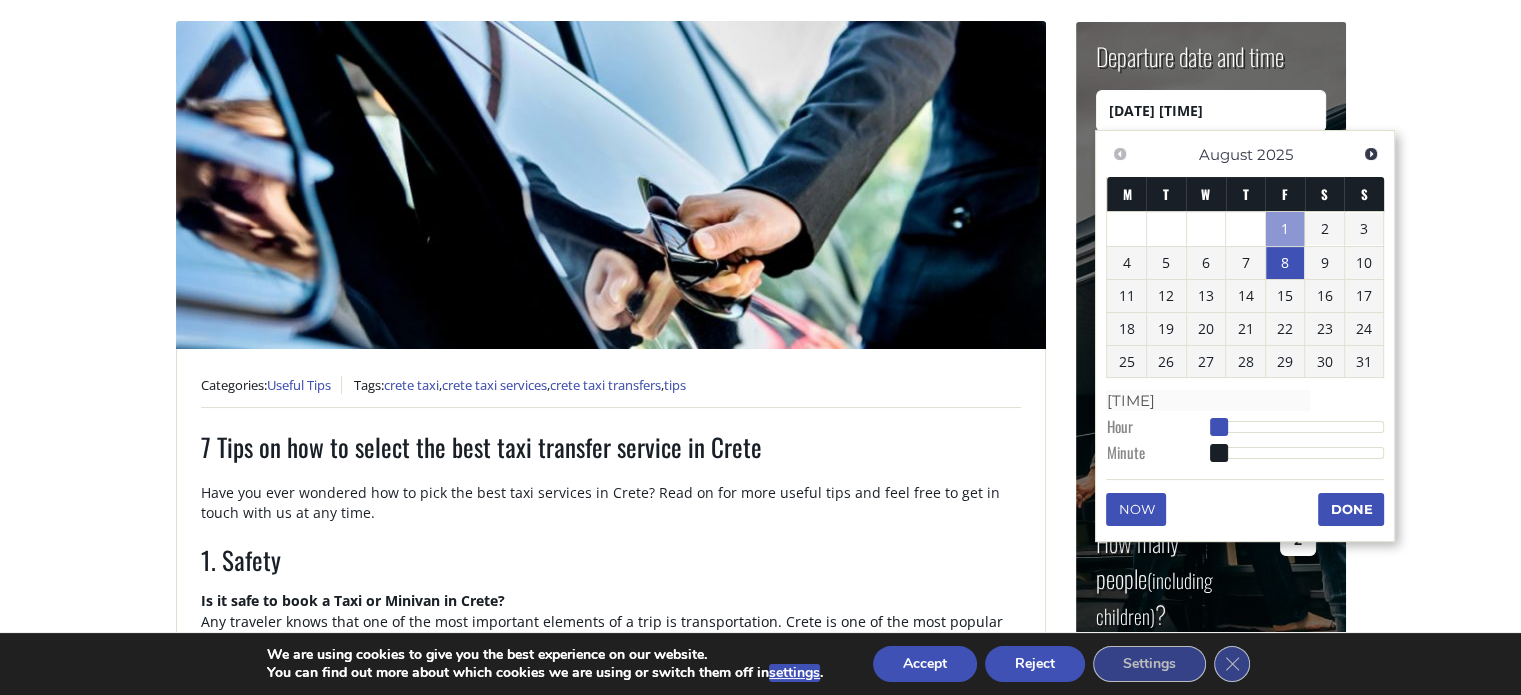 type on "08/08/2025 04:00" 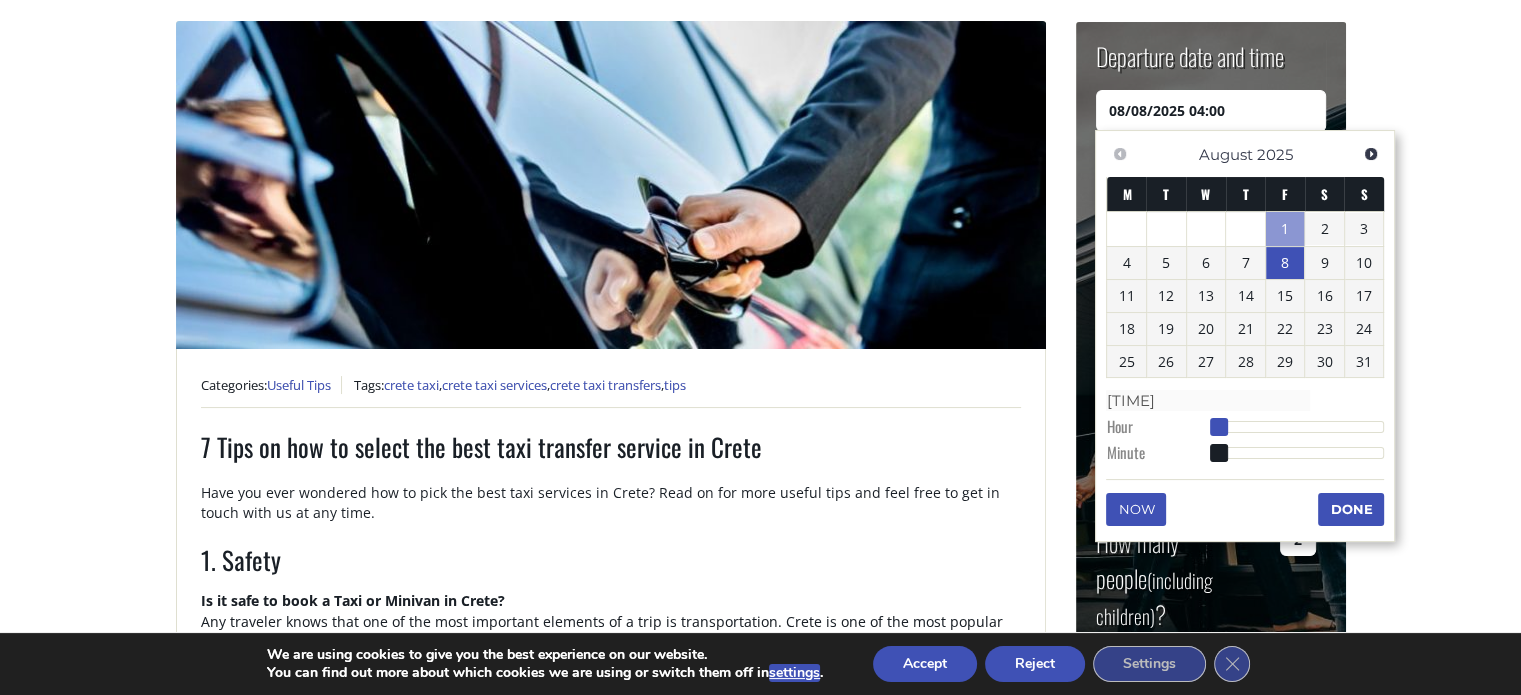 type on "08/08/2025 05:00" 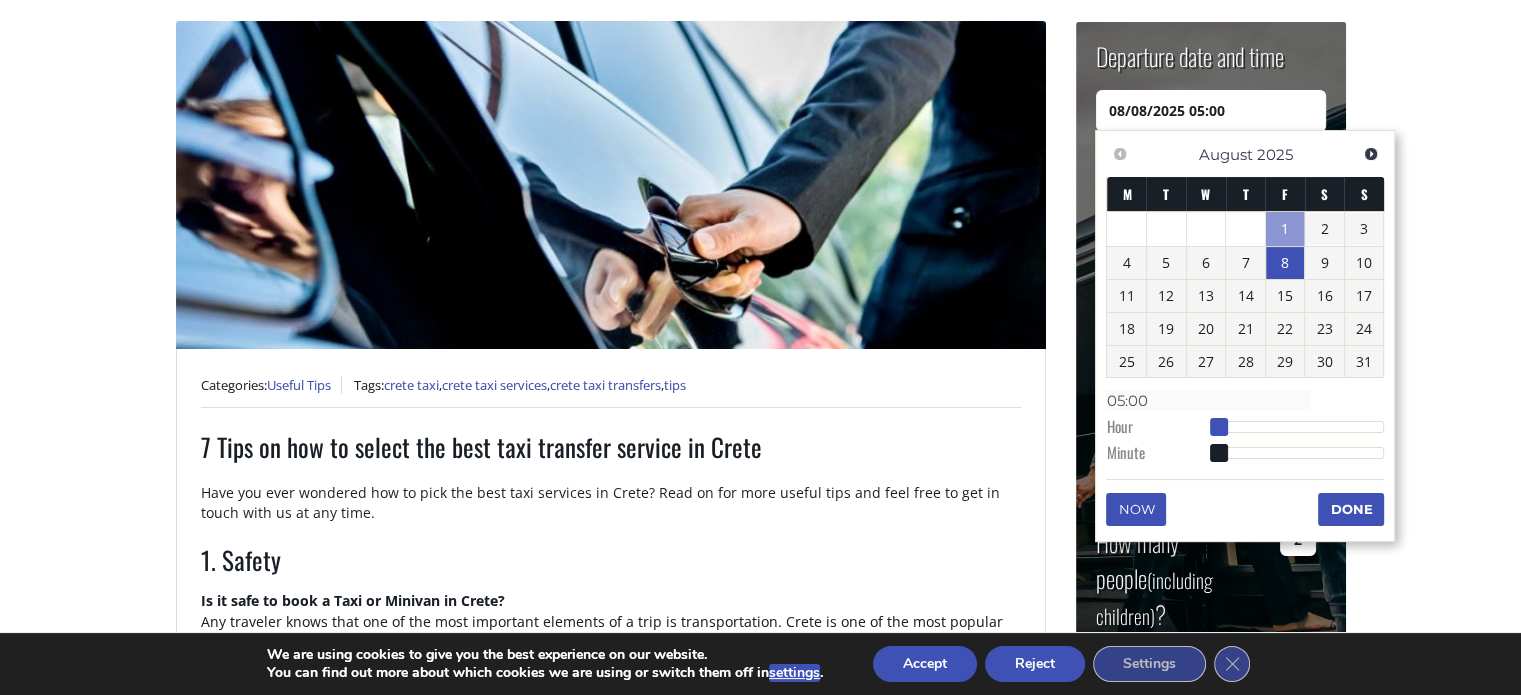 type on "[DATE] [TIME]" 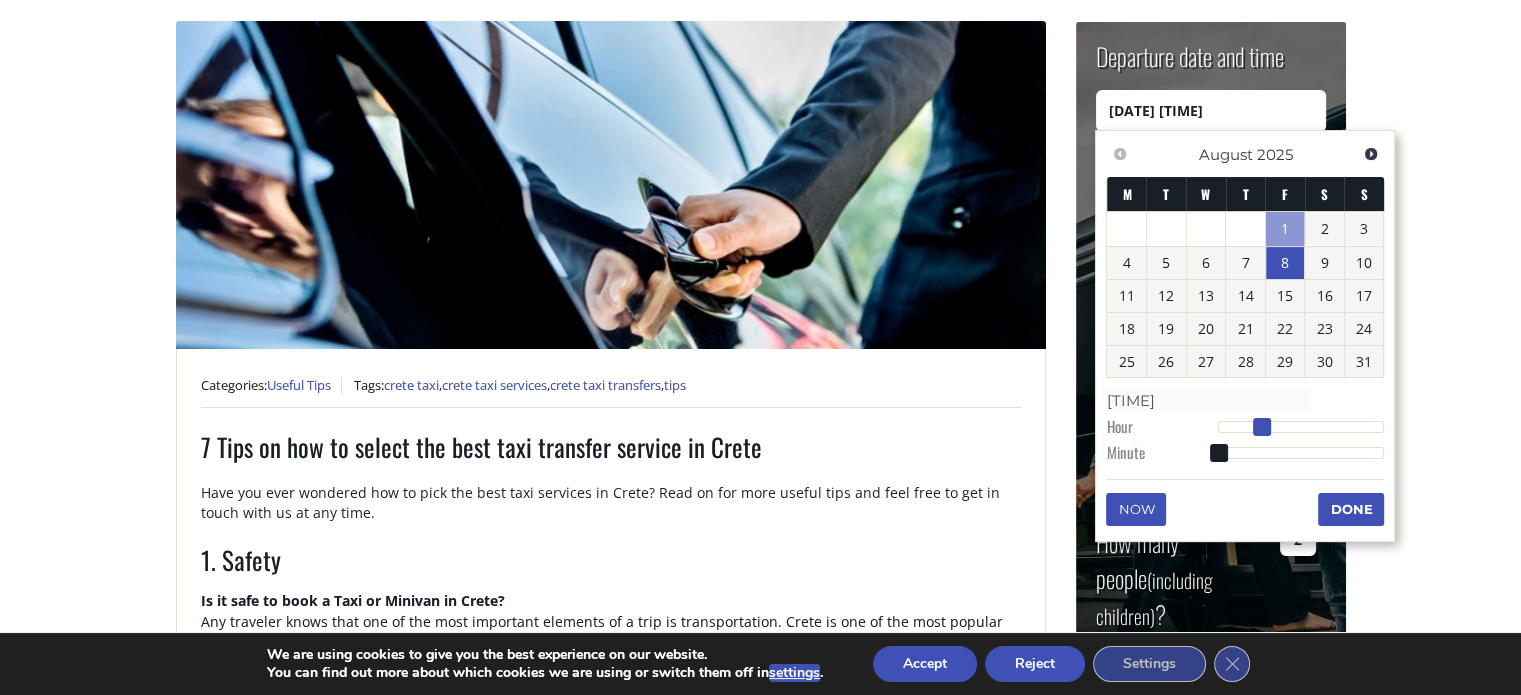 type on "08/08/2025 07:00" 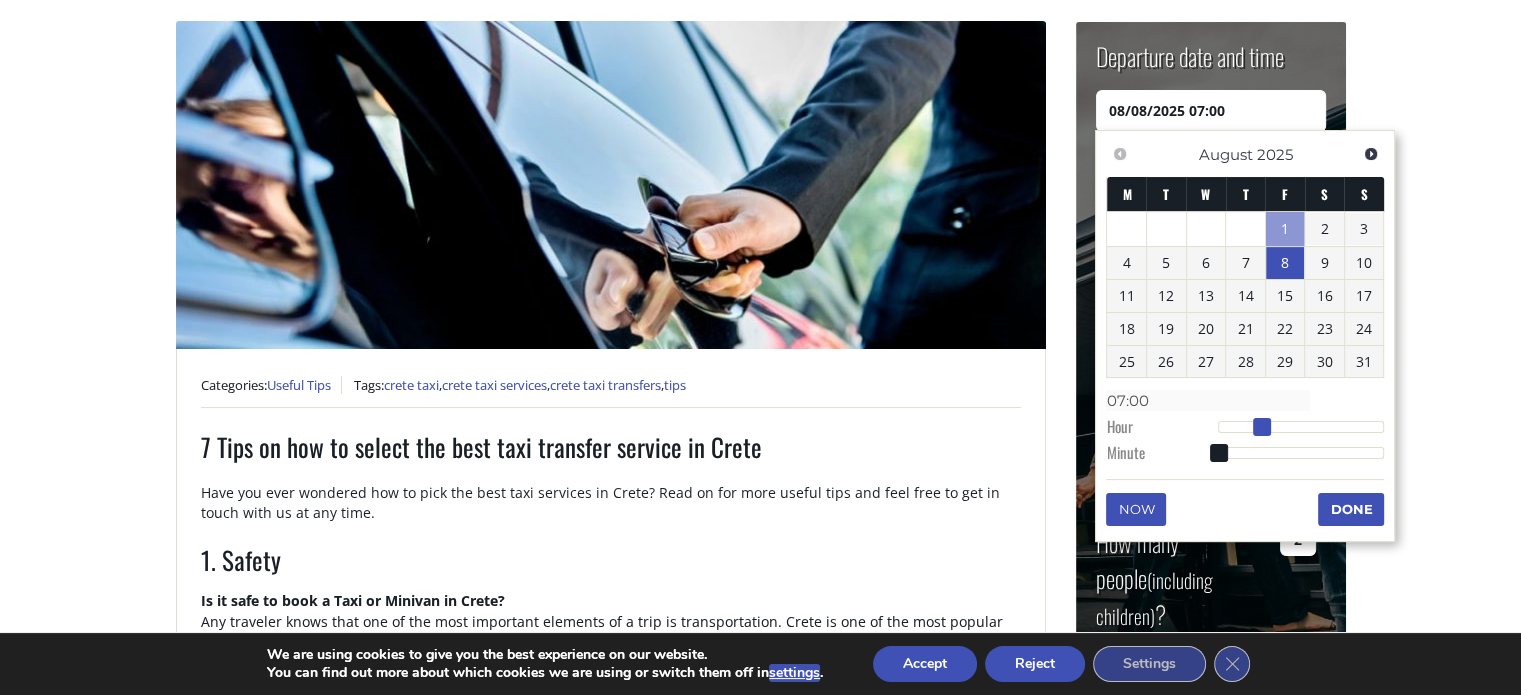 type on "08/08/2025 08:00" 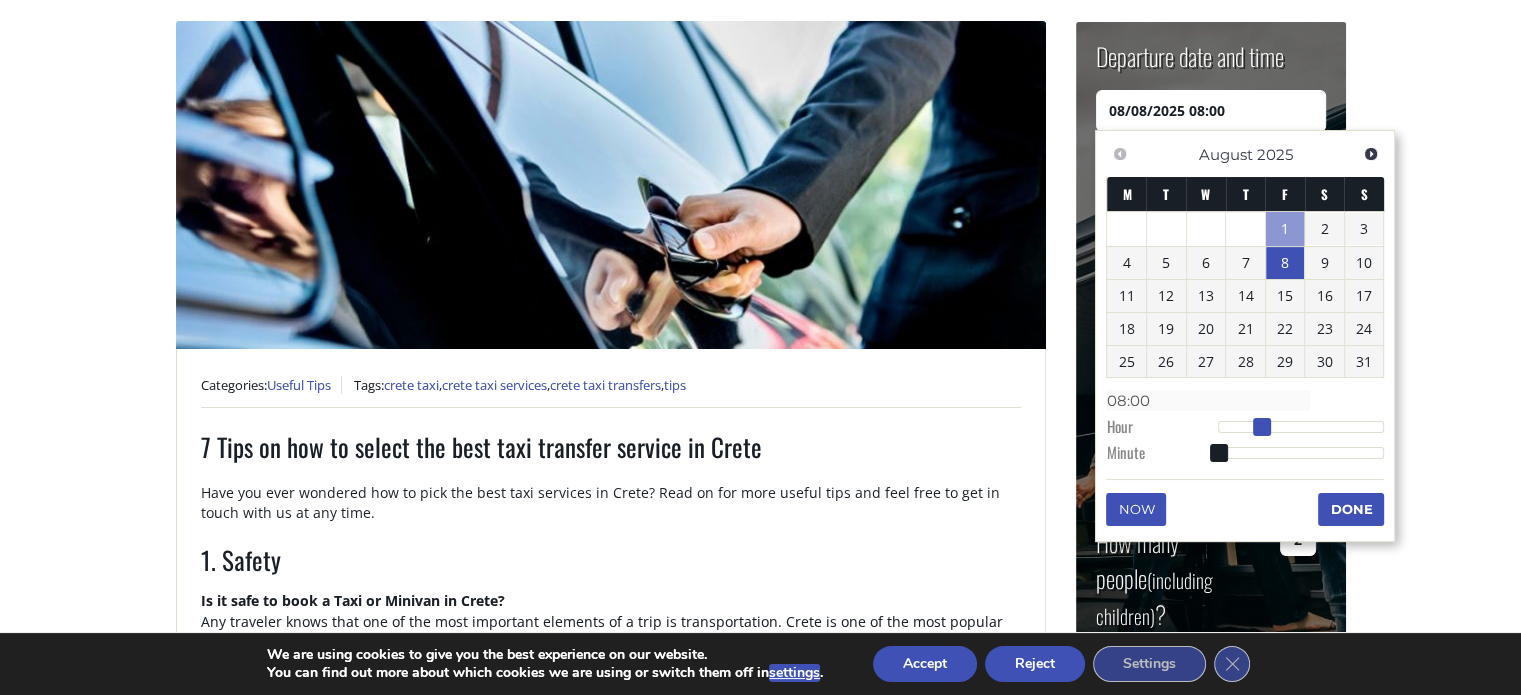 type on "[DATE] [TIME]" 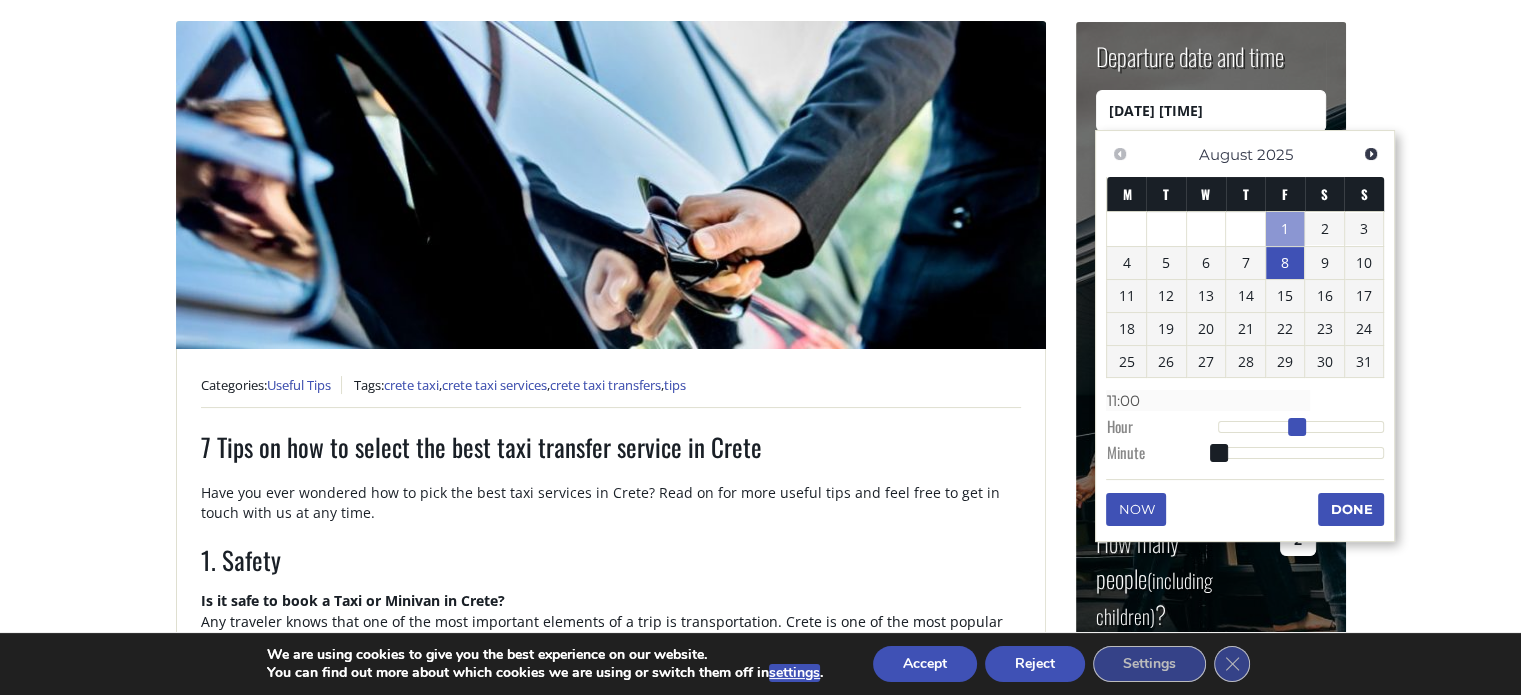 type on "[DATE] [TIME]" 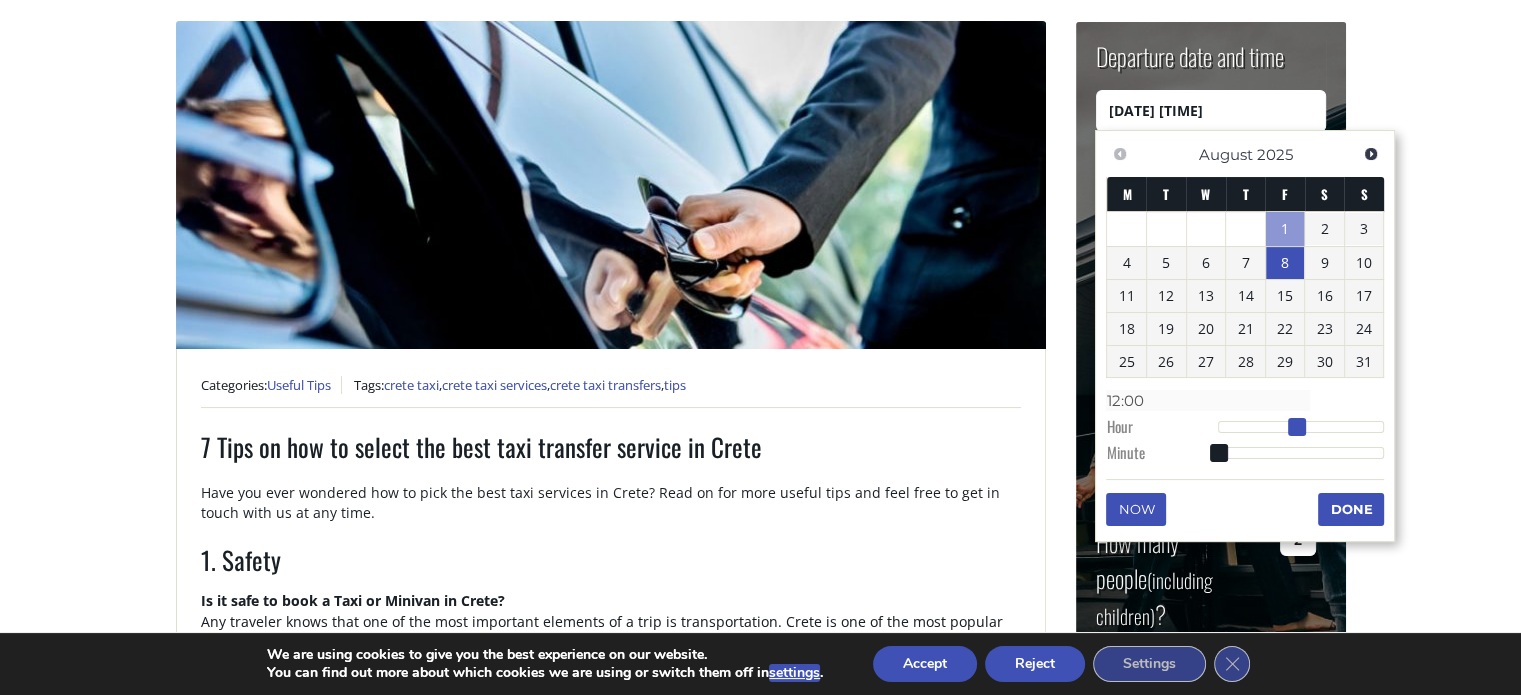 type on "08/08/2025 13:00" 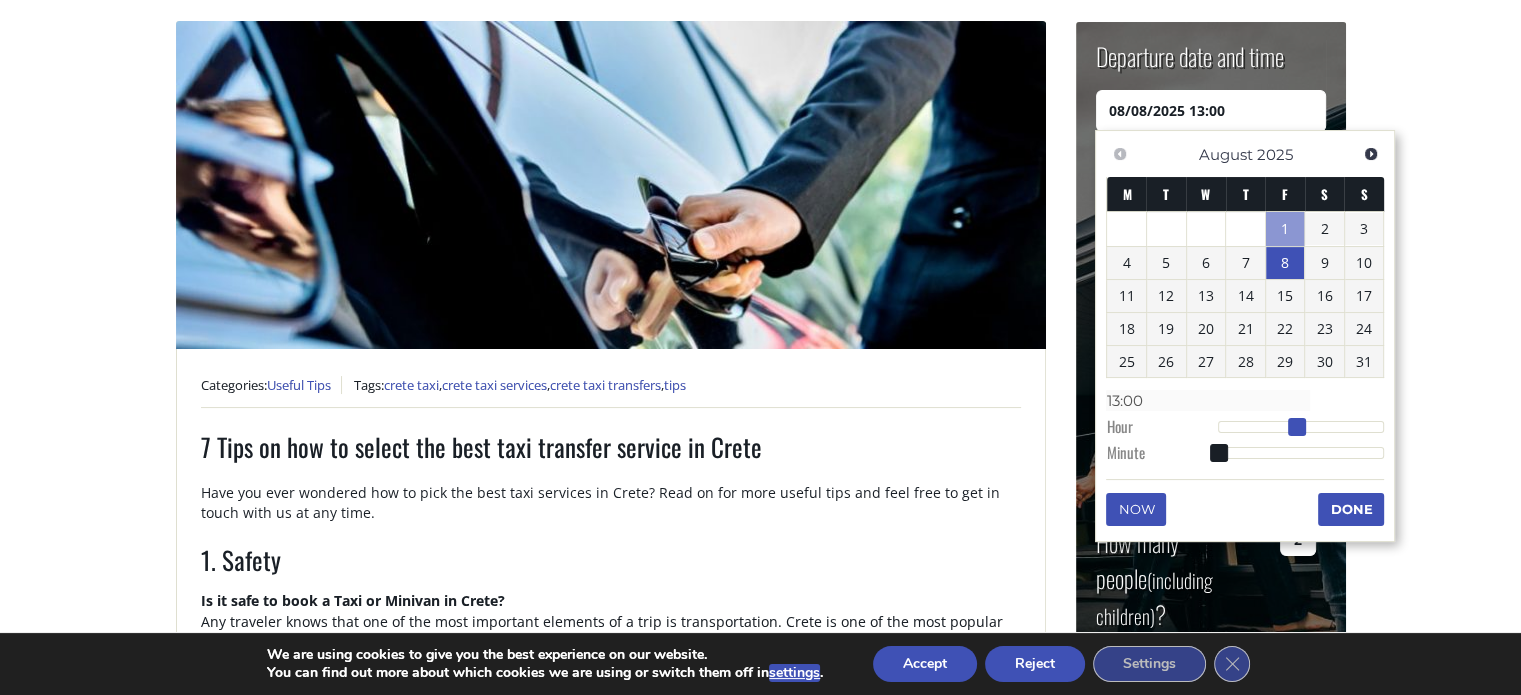 type on "[DATE] [TIME]" 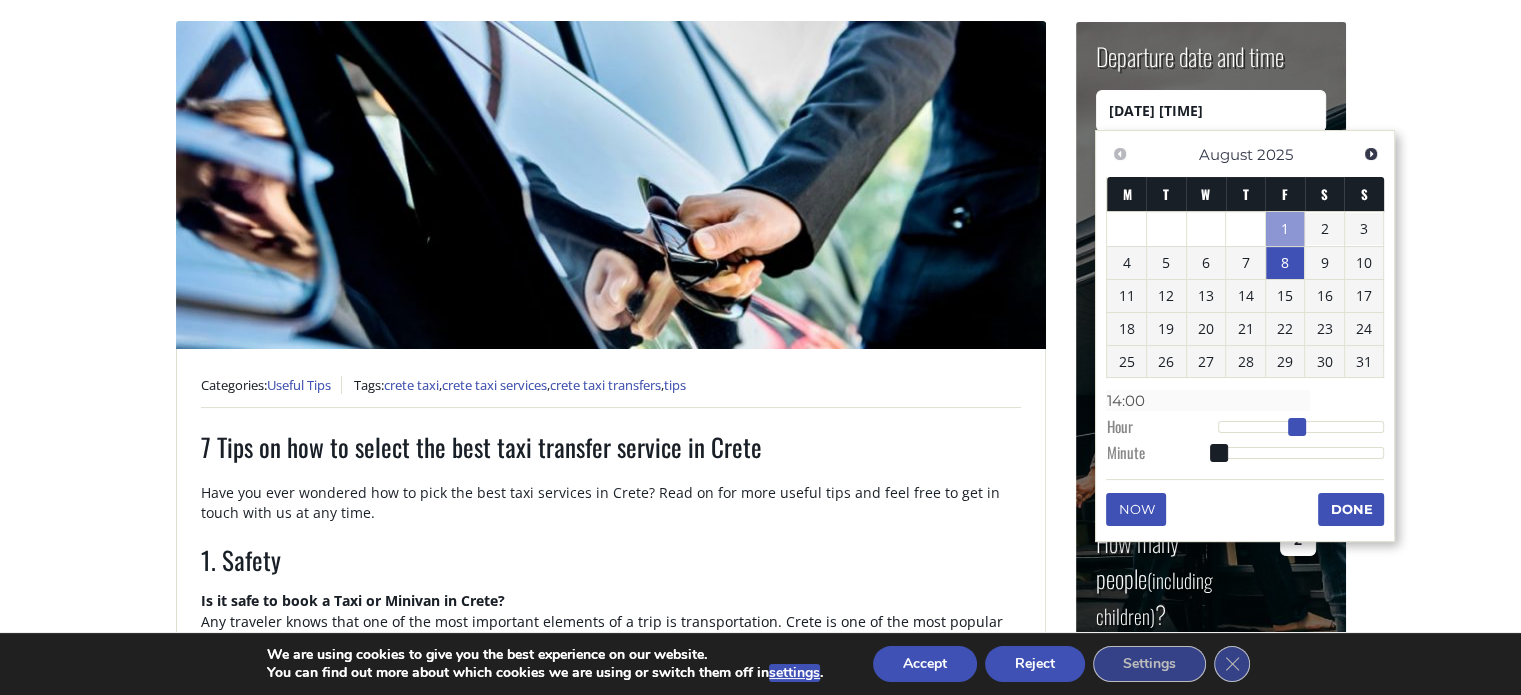 type on "[DATE] [TIME]" 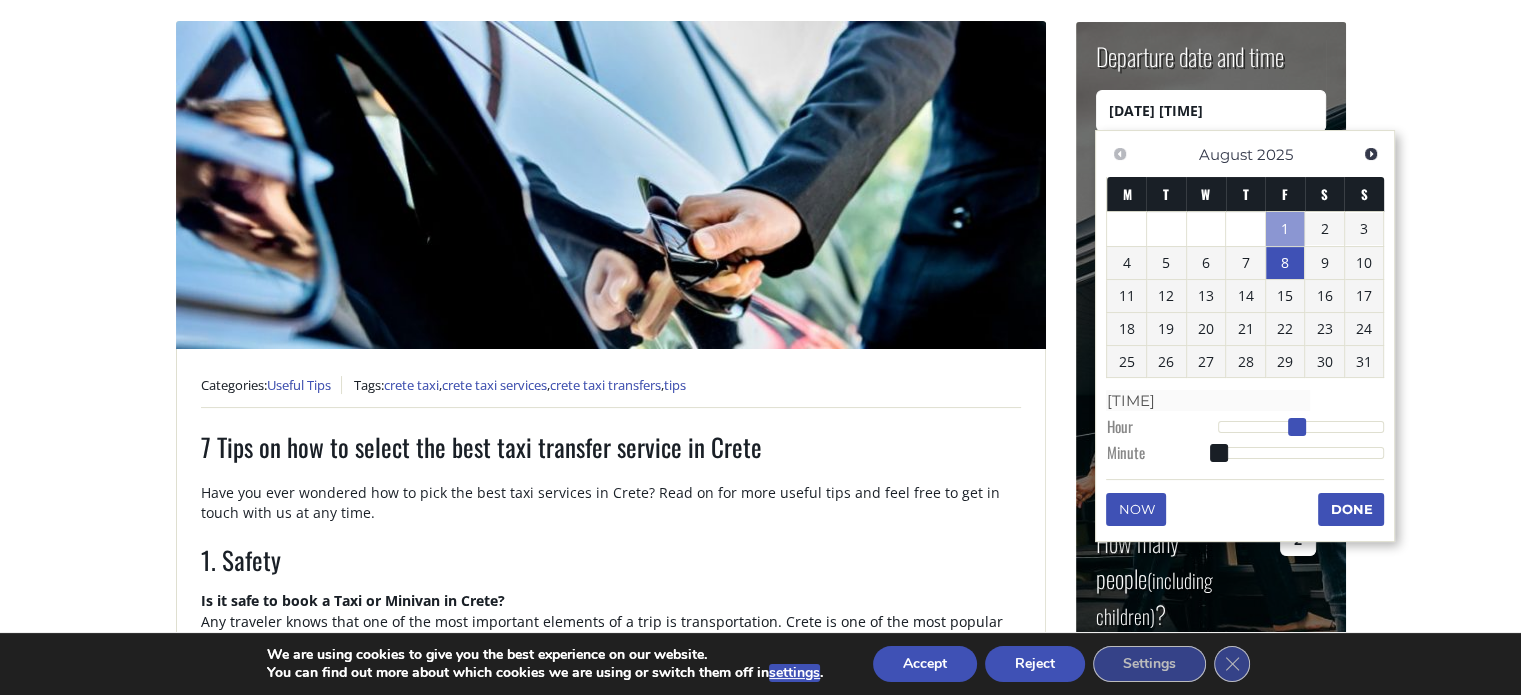 type on "08/08/2025 16:00" 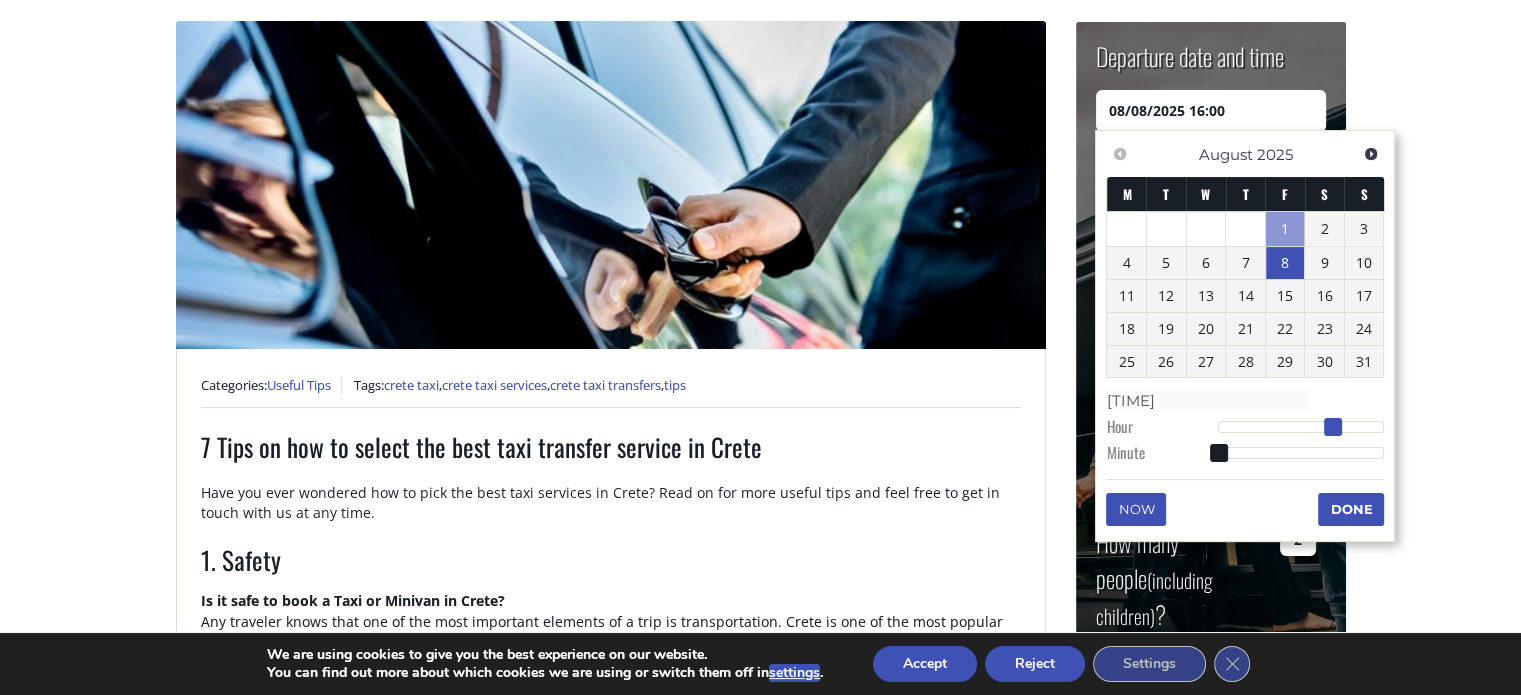 type on "[DATE] [TIME]" 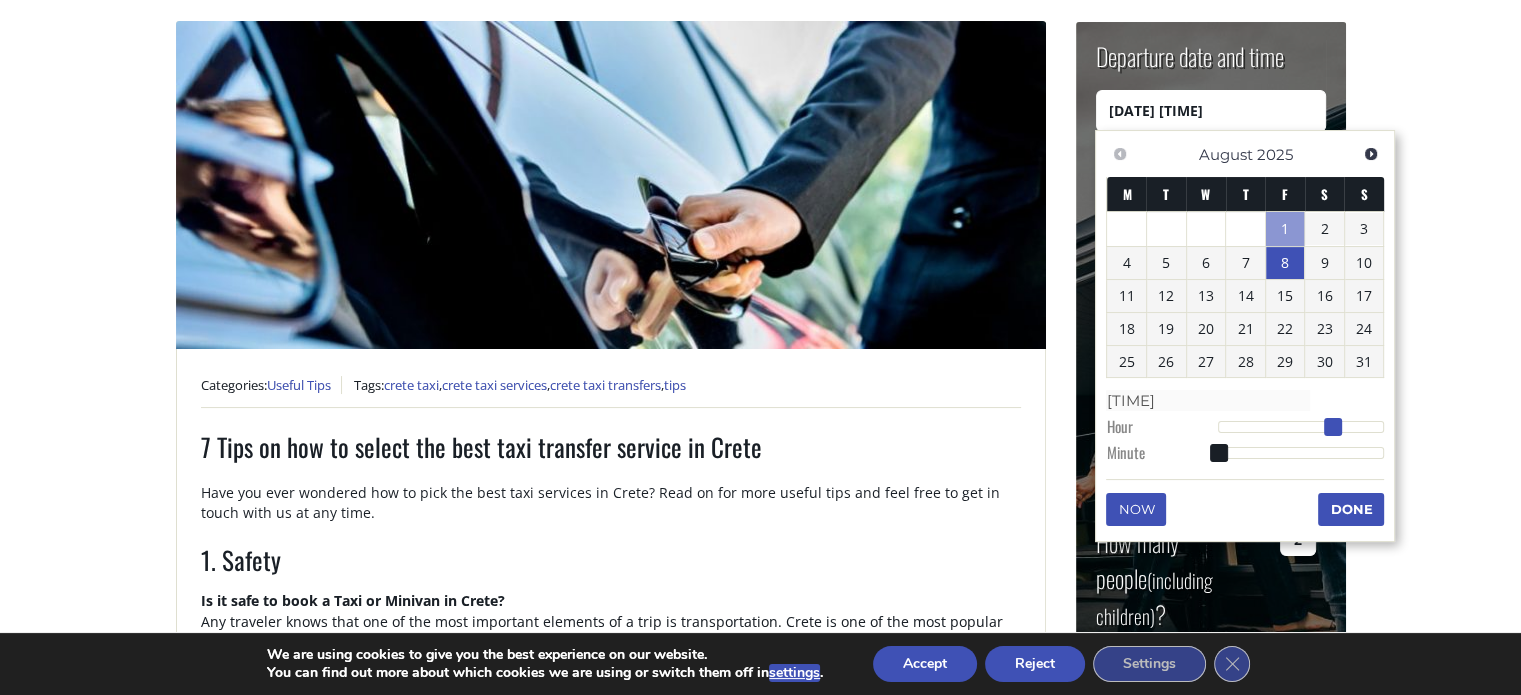 type on "08/08/2025 18:00" 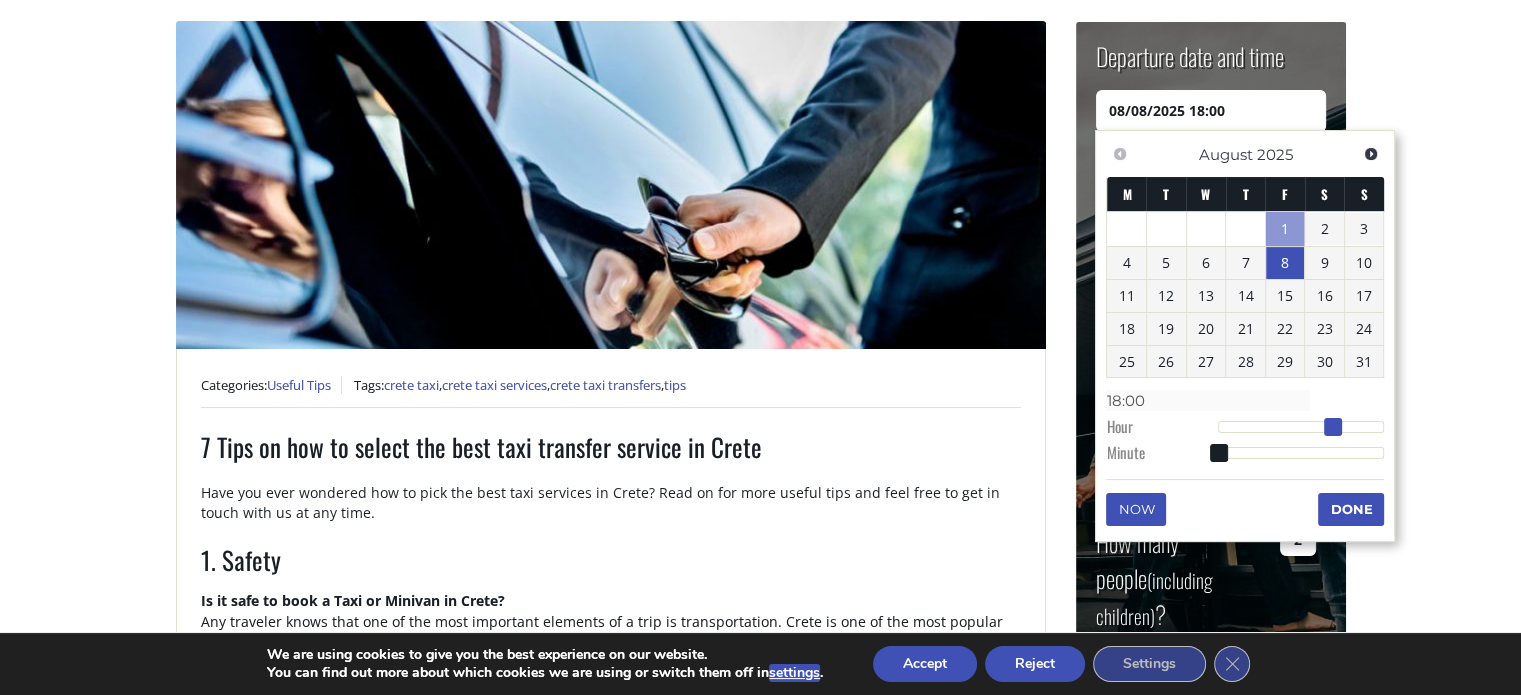 type on "08/08/2025 19:00" 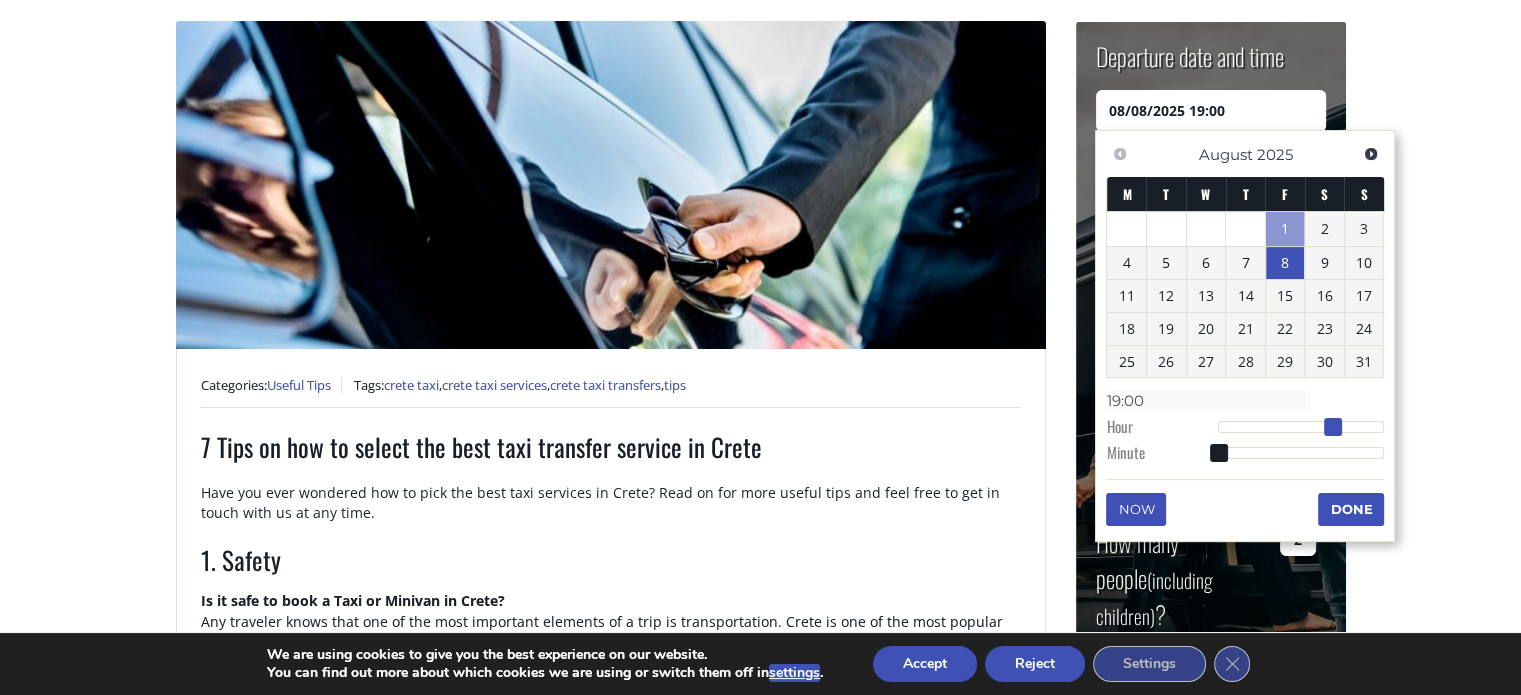 type on "[DATE] [TIME]" 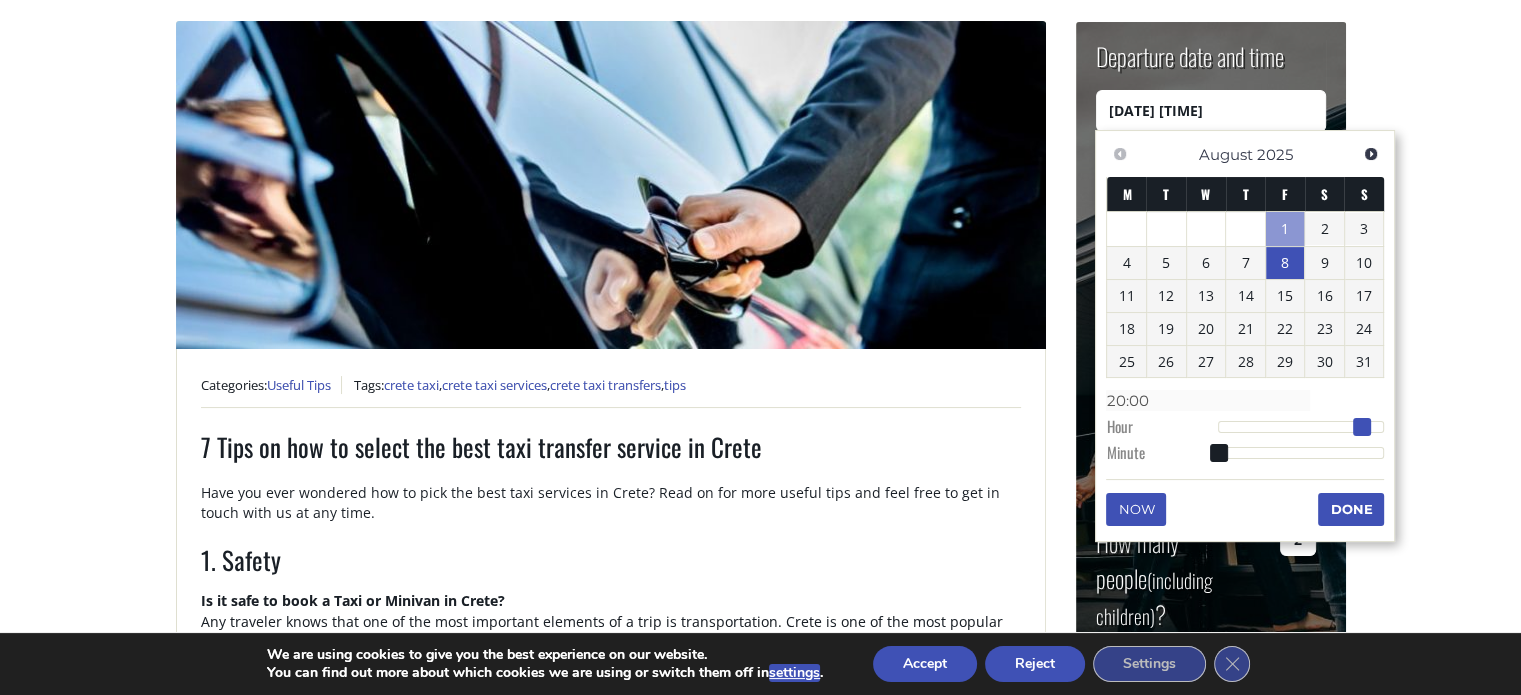 type on "08/08/2025 19:00" 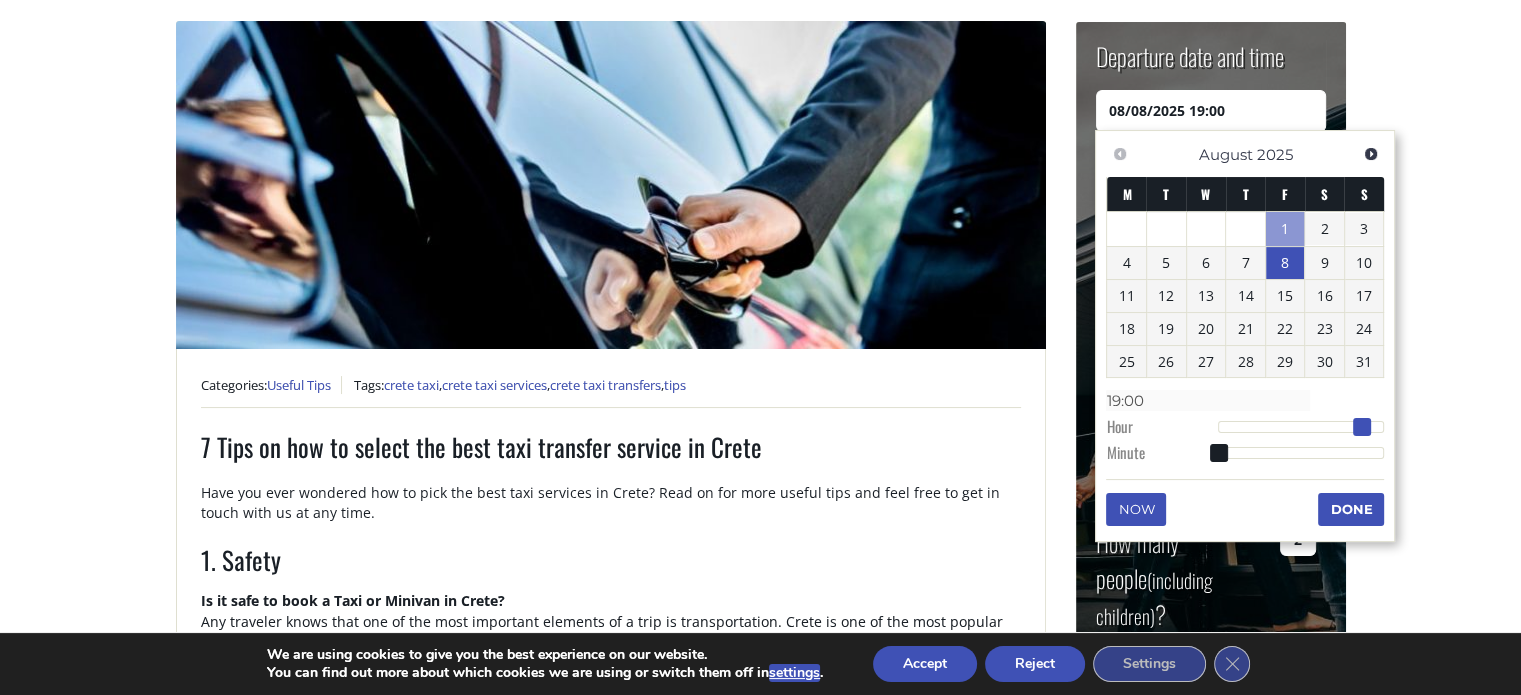 type on "08/08/2025 18:00" 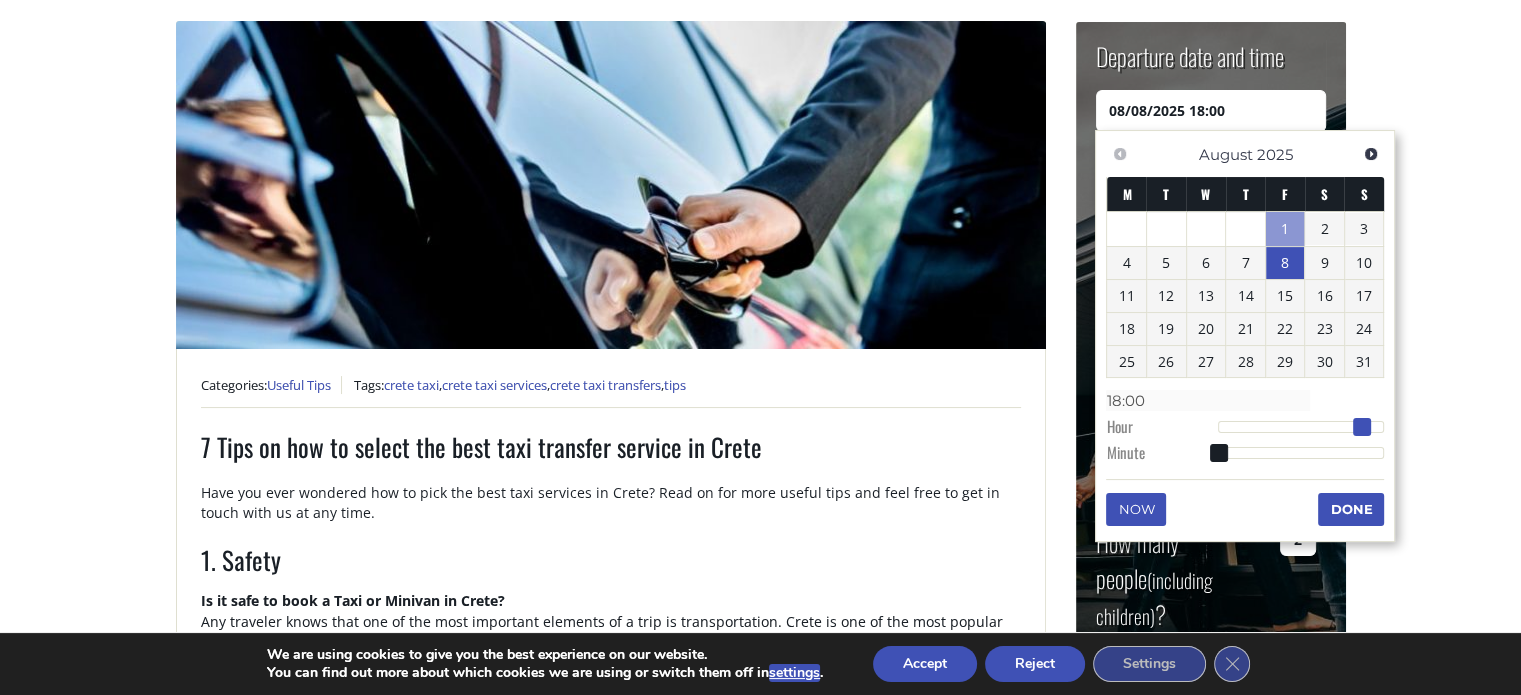 type on "[DATE] [TIME]" 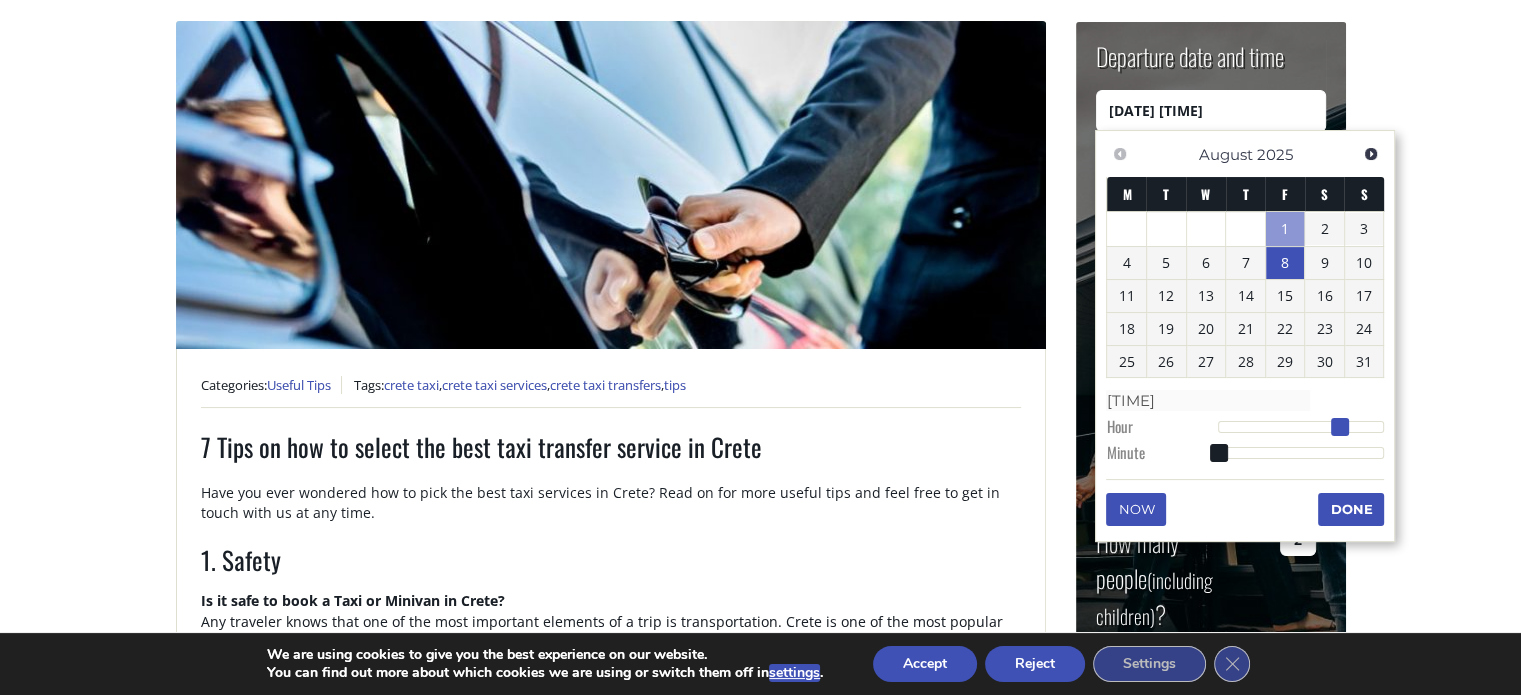 type on "08/08/2025 16:00" 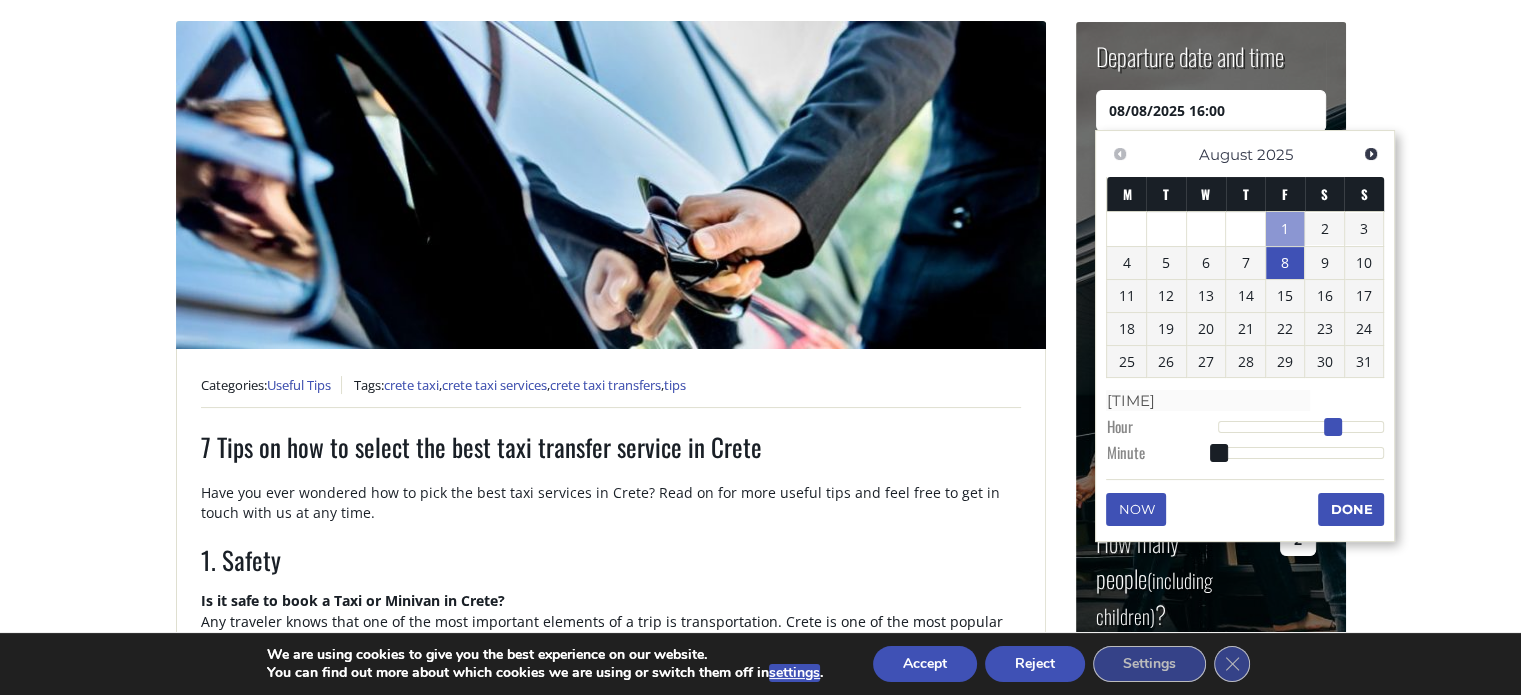 type on "[DATE] [TIME]" 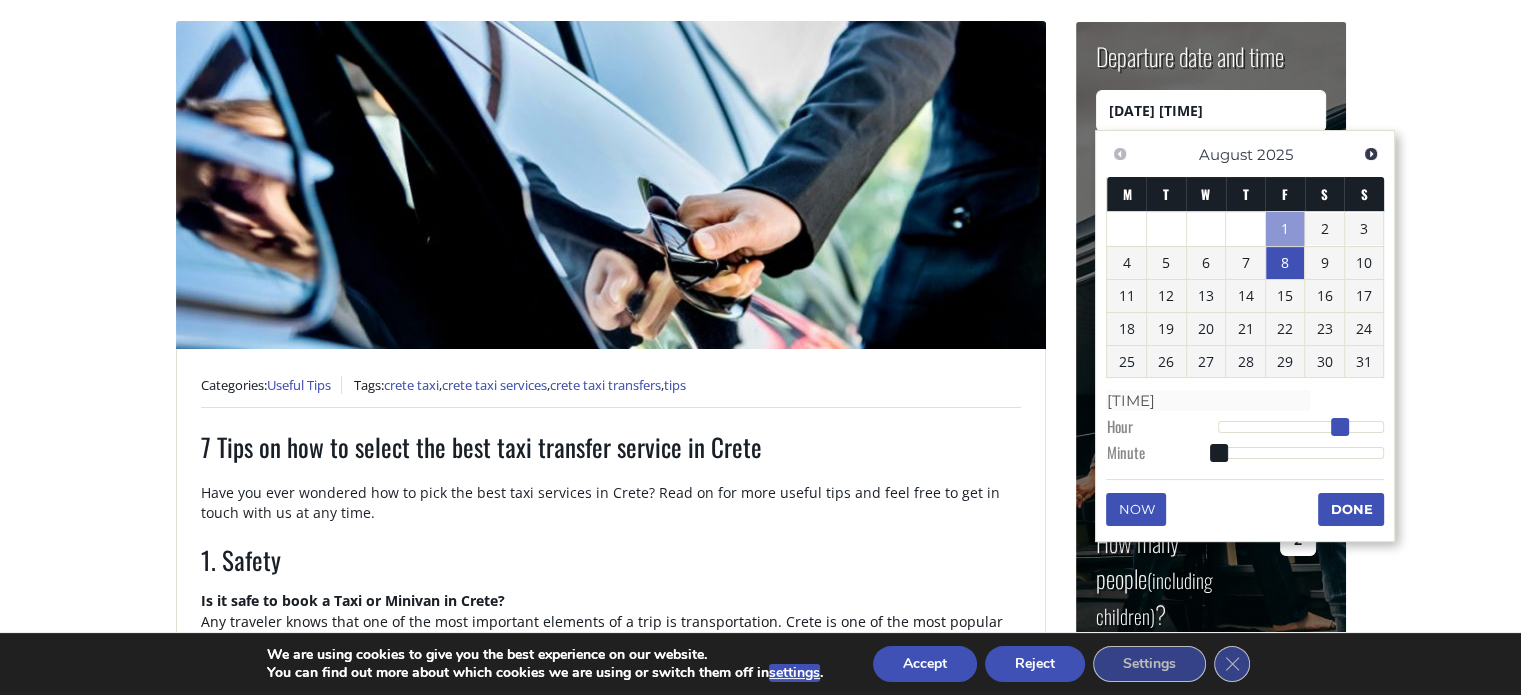 drag, startPoint x: 1220, startPoint y: 423, endPoint x: 1341, endPoint y: 427, distance: 121.0661 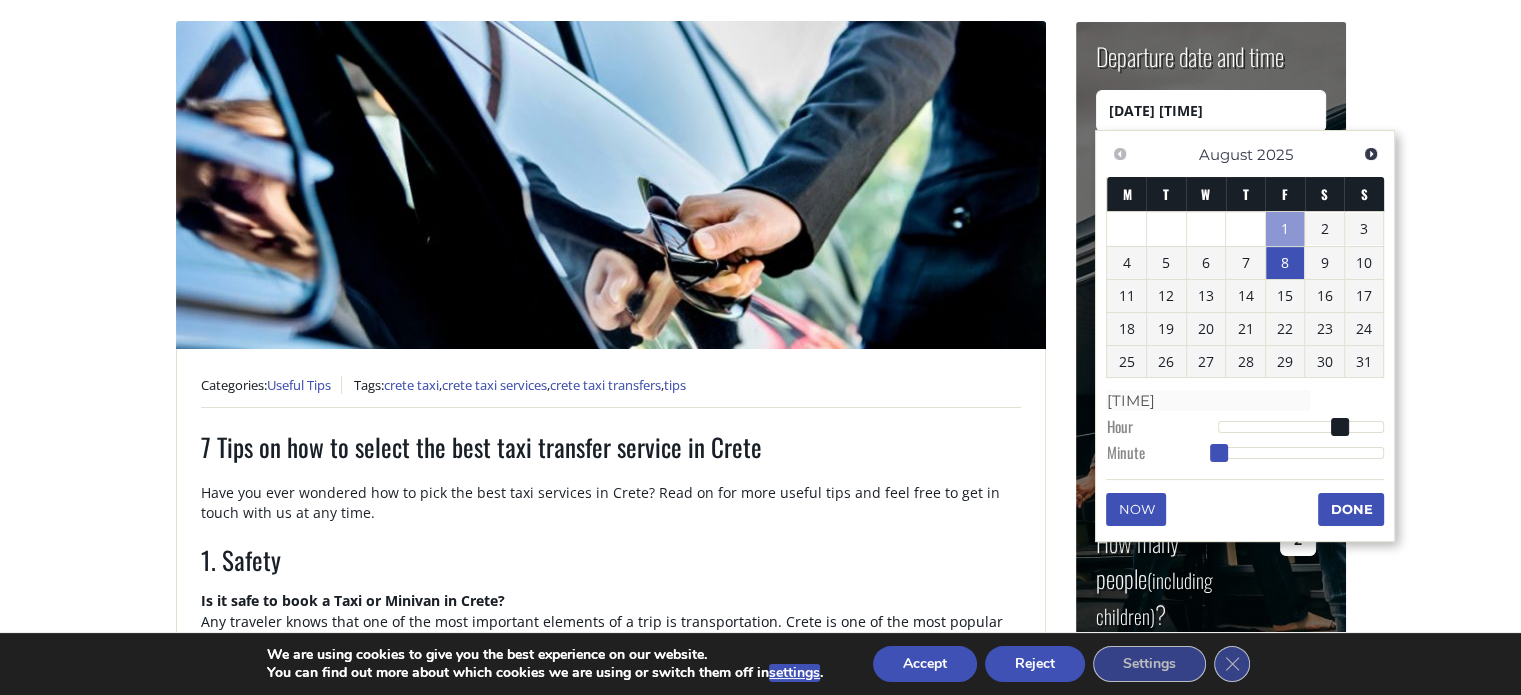 type on "[DATE] [TIME]" 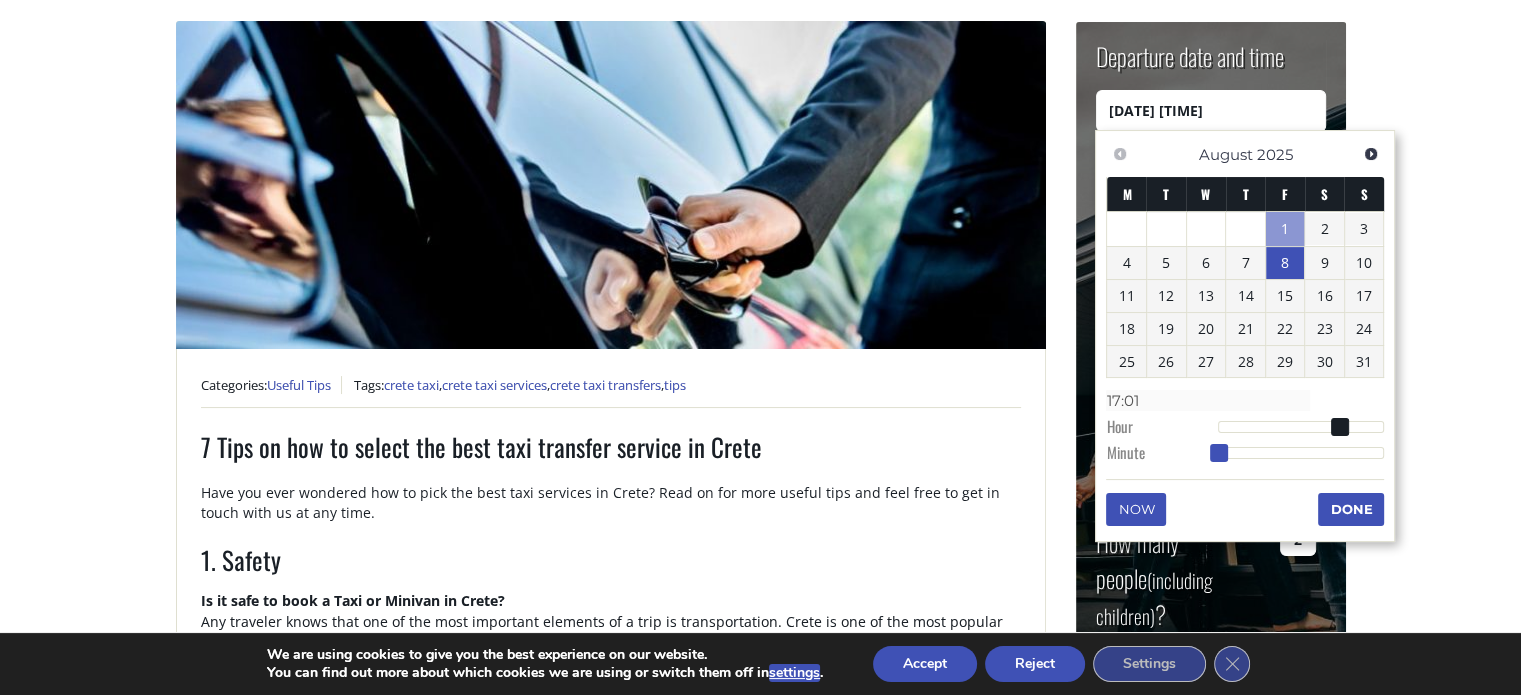 type on "08/08/2025 17:02" 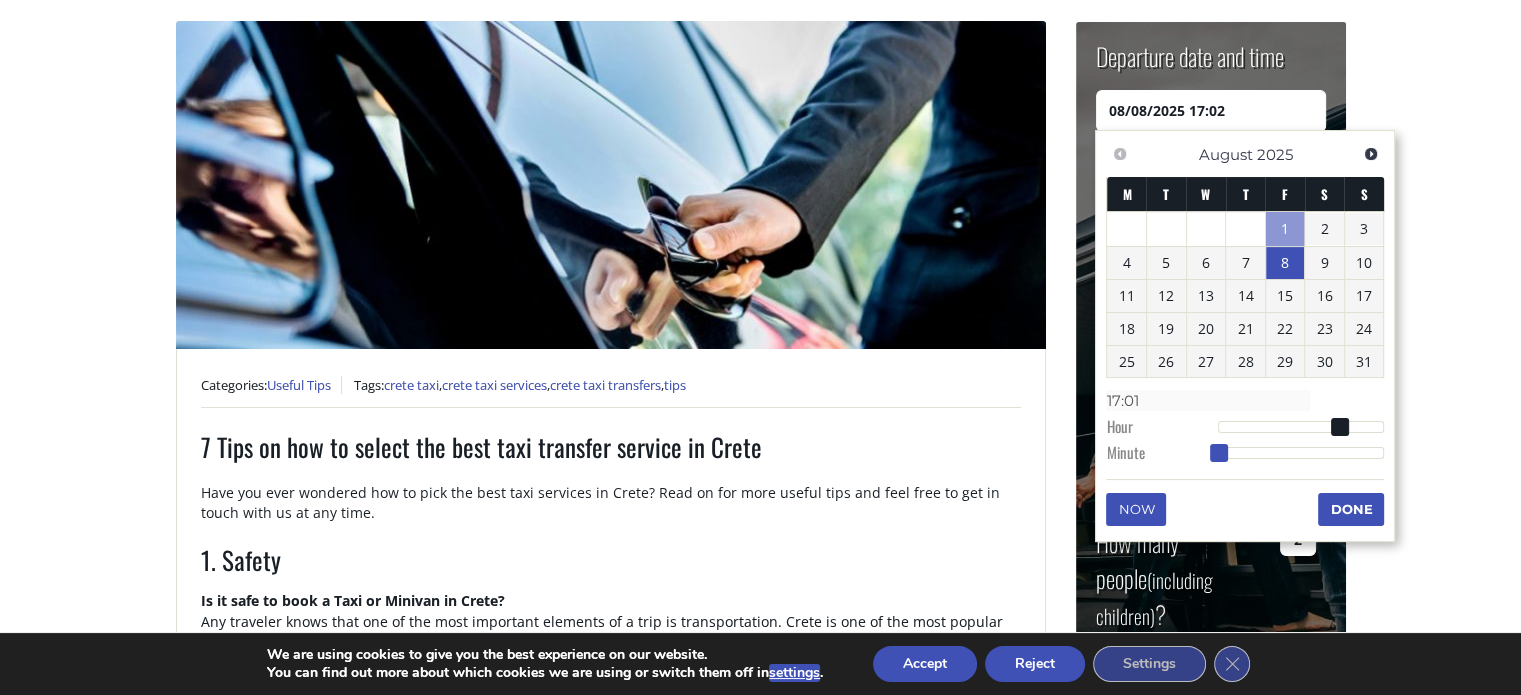 type on "[TIME]" 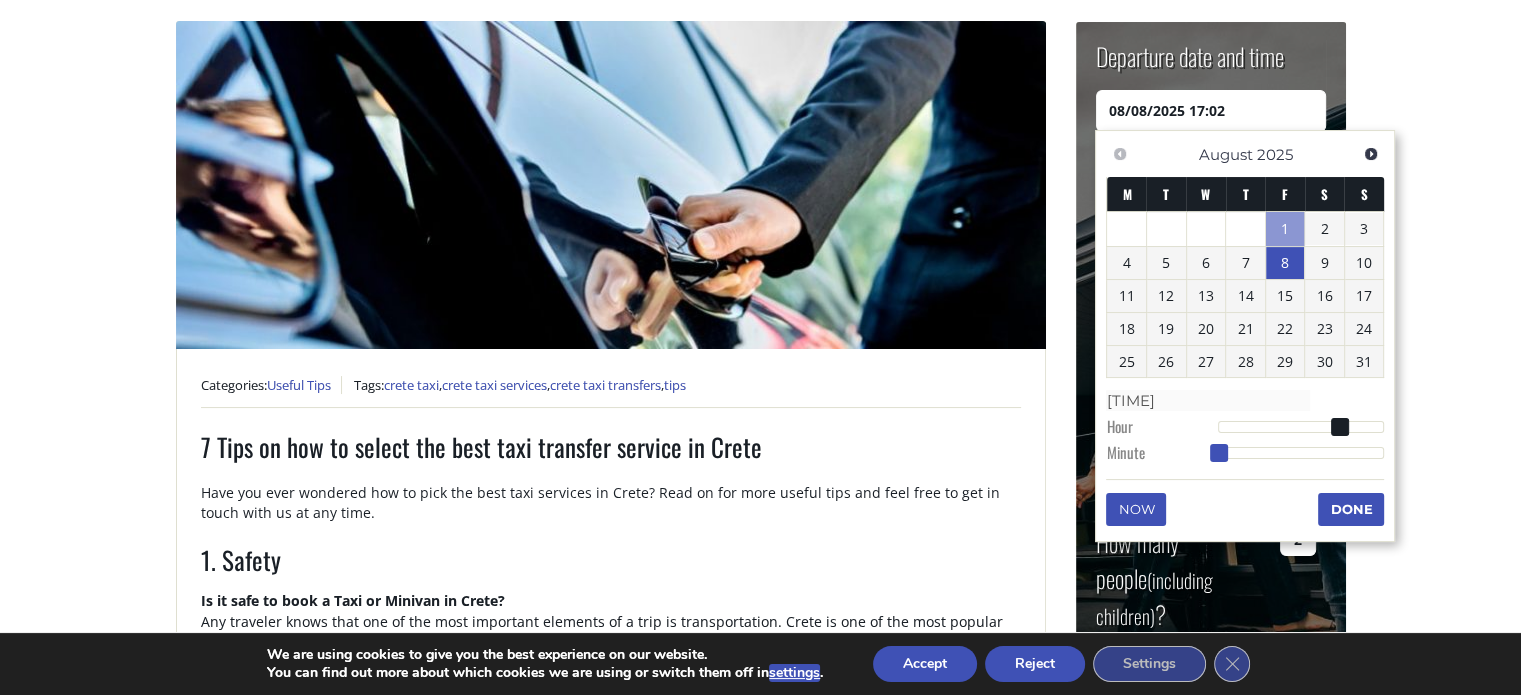type on "[DATE] [TIME]" 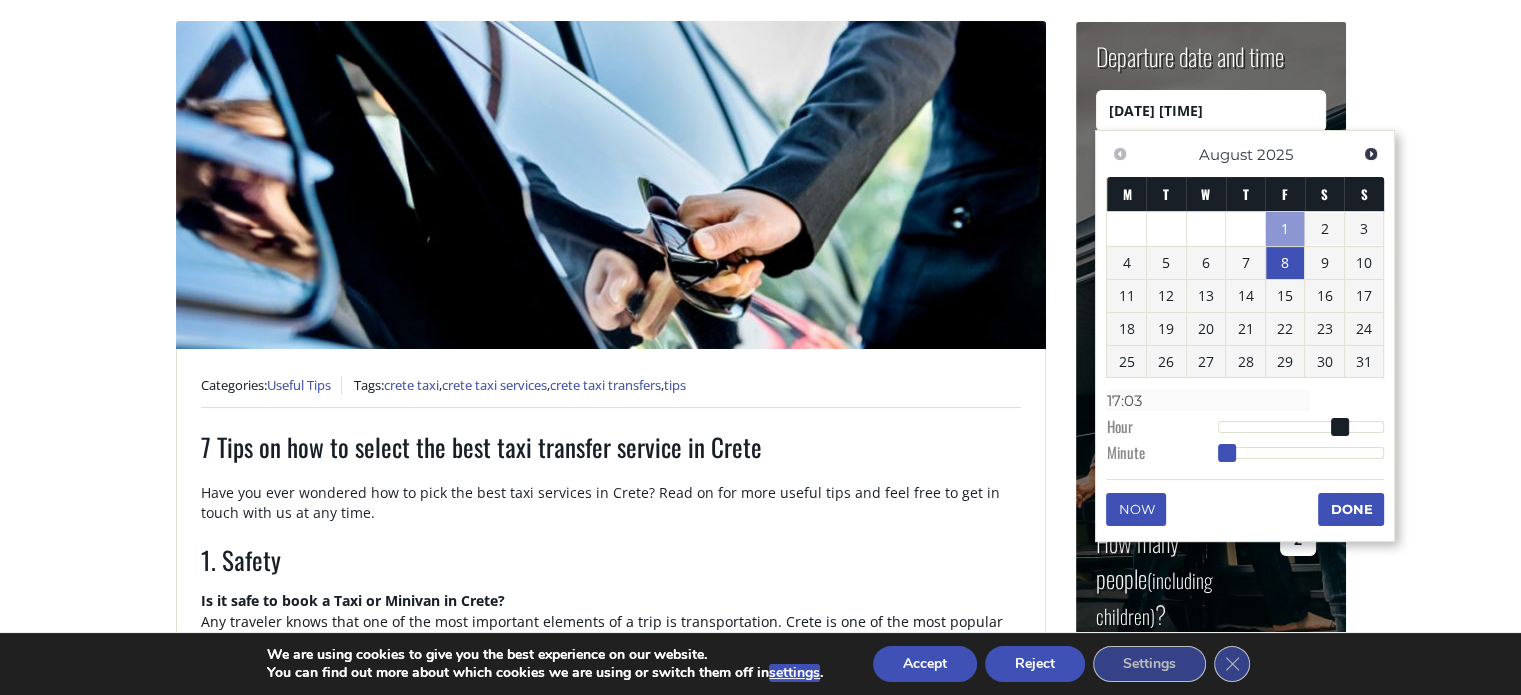 type on "[DATE] [TIME]" 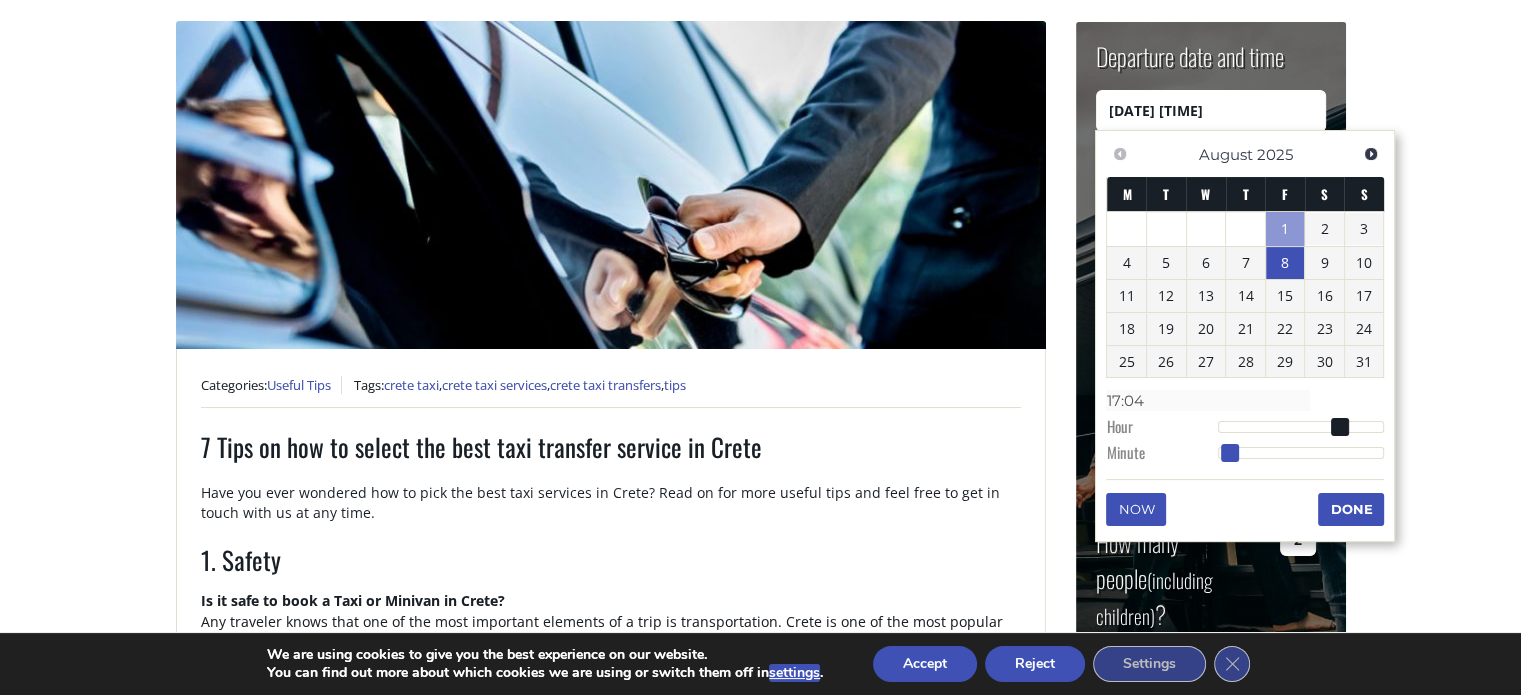 type on "[DATE] [TIME]" 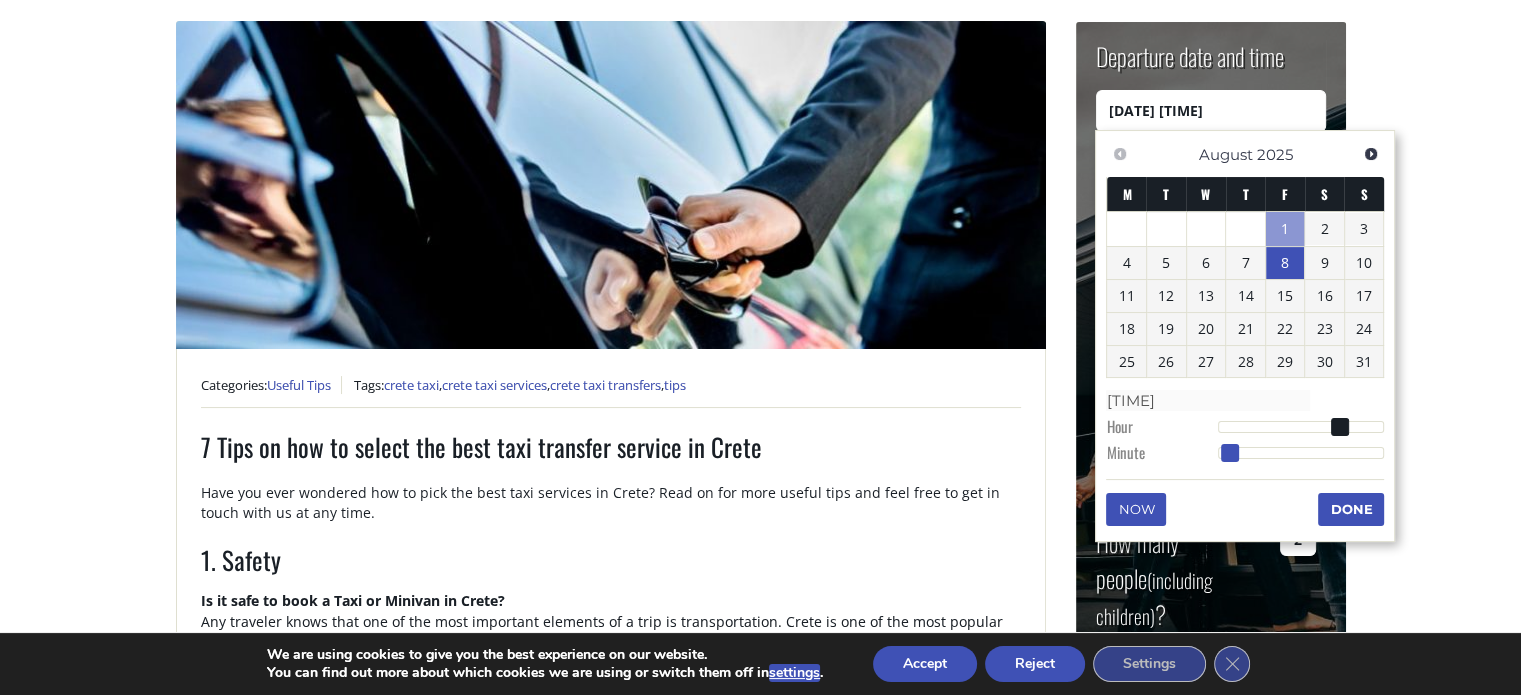 type on "08/08/2025 17:06" 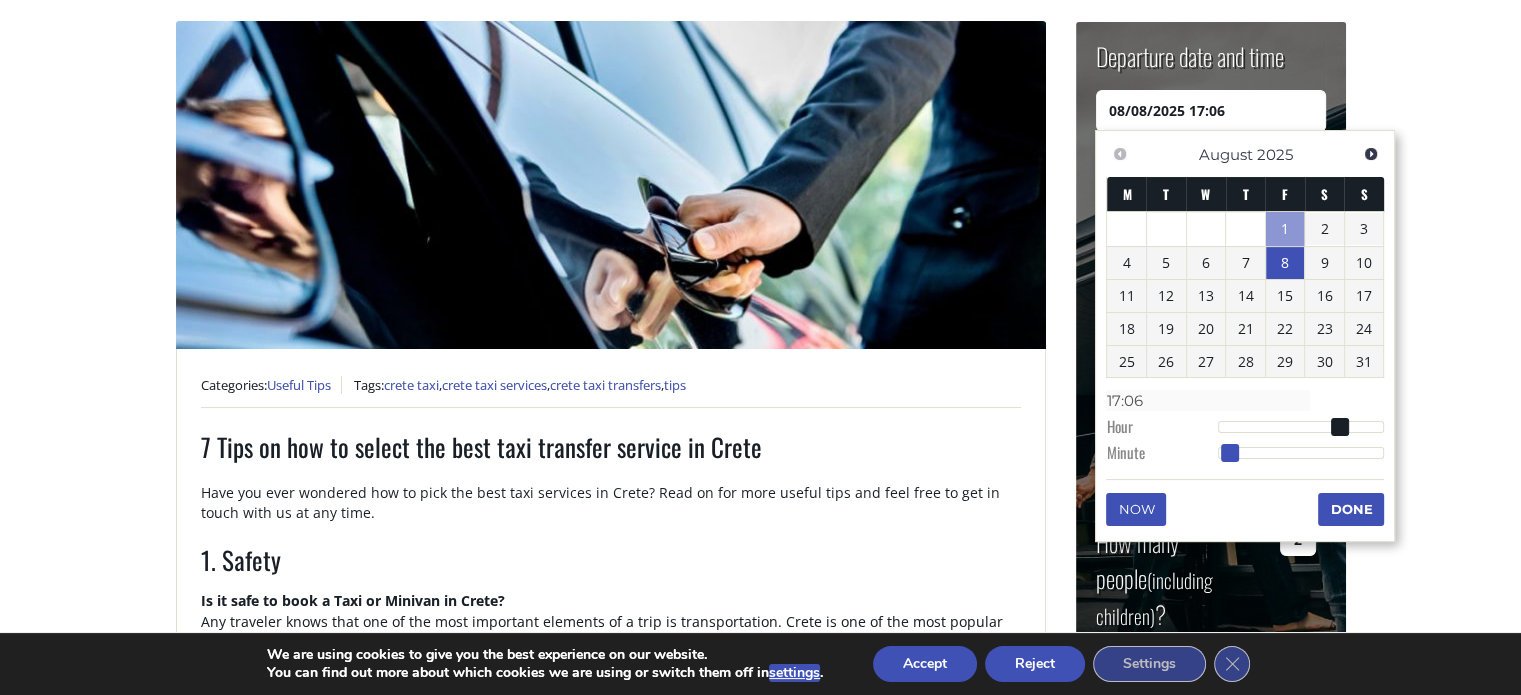 type on "08/08/2025 17:07" 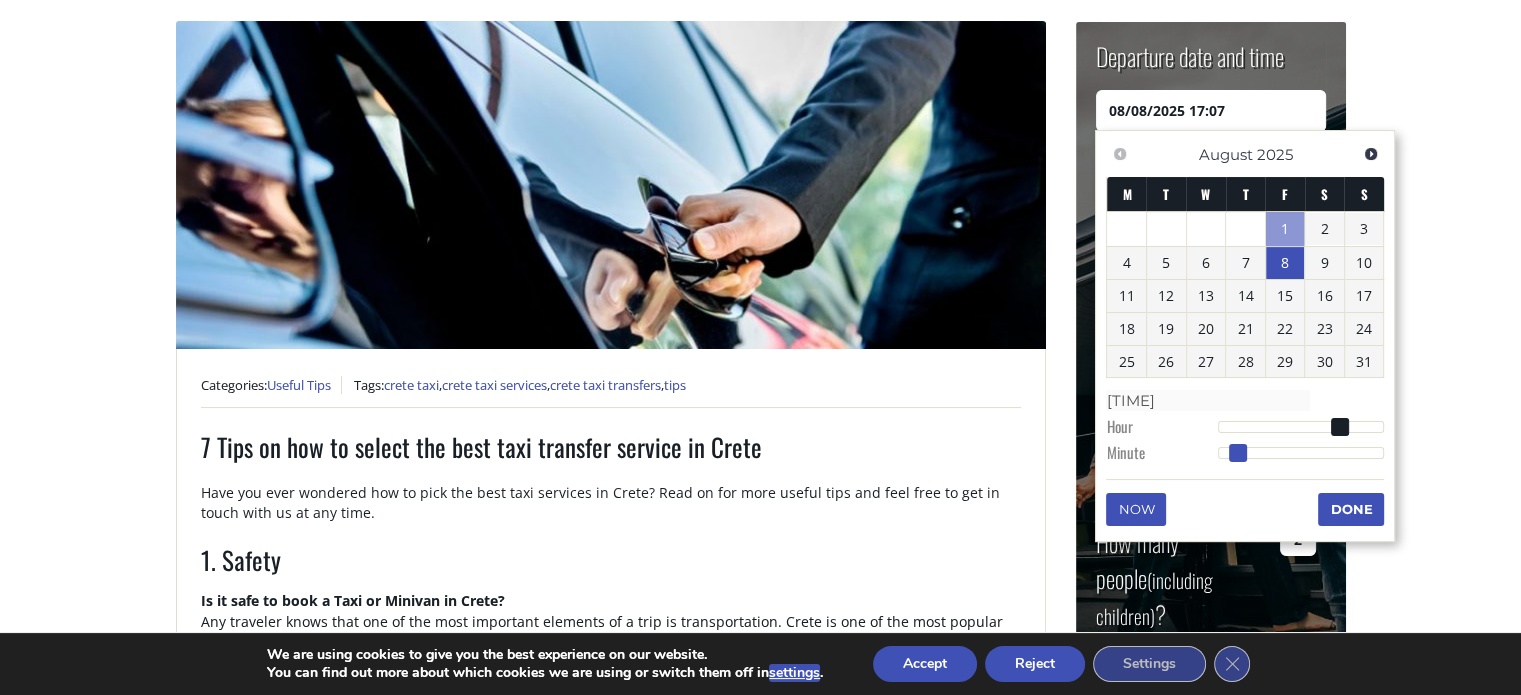 type on "[DATE] [TIME]" 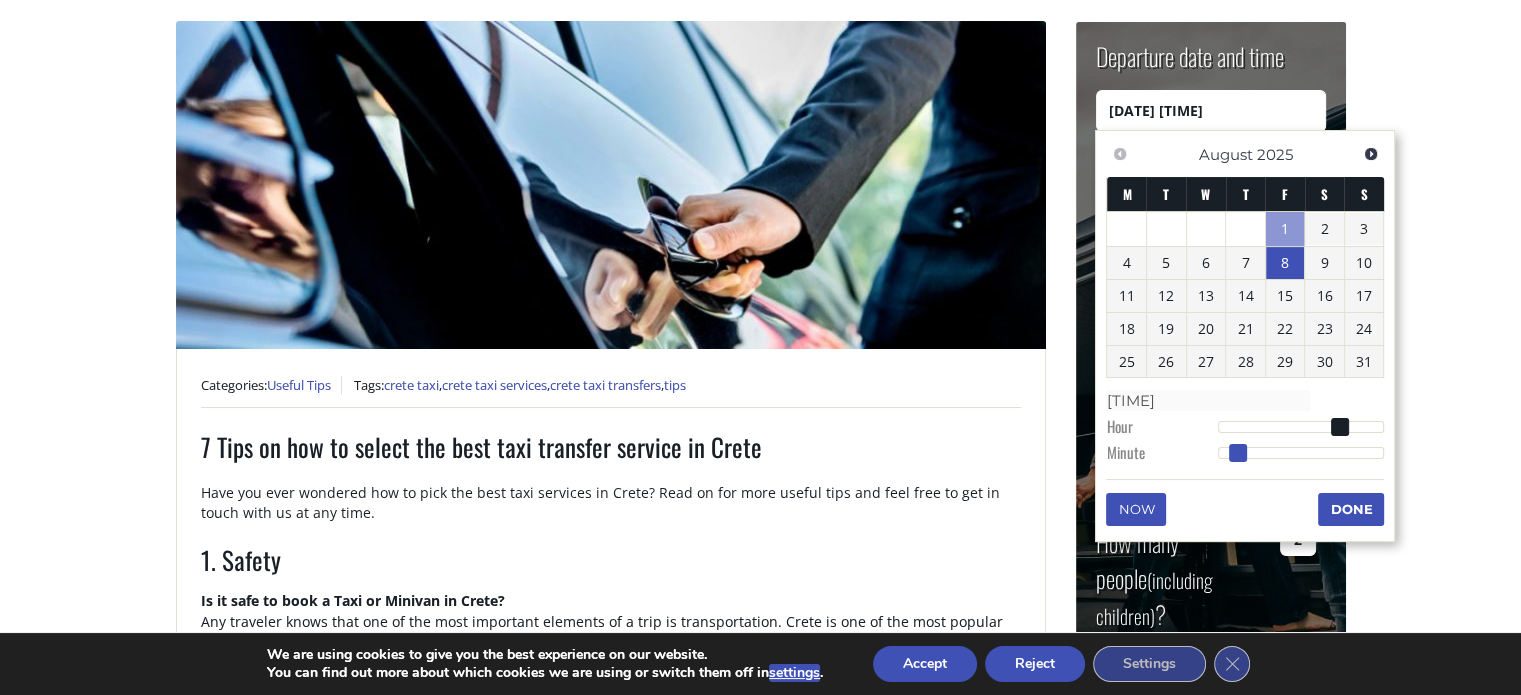 type on "17:08" 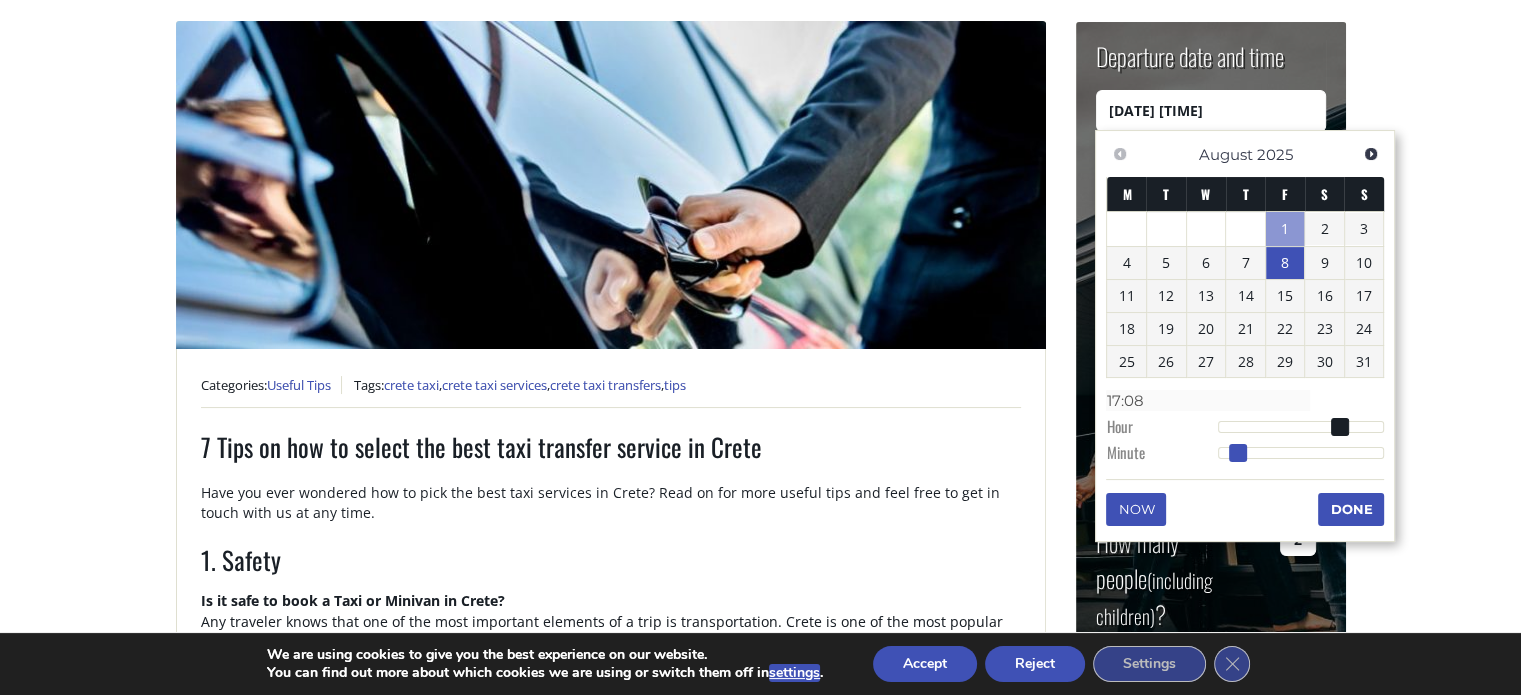 type on "[DATE] [TIME]" 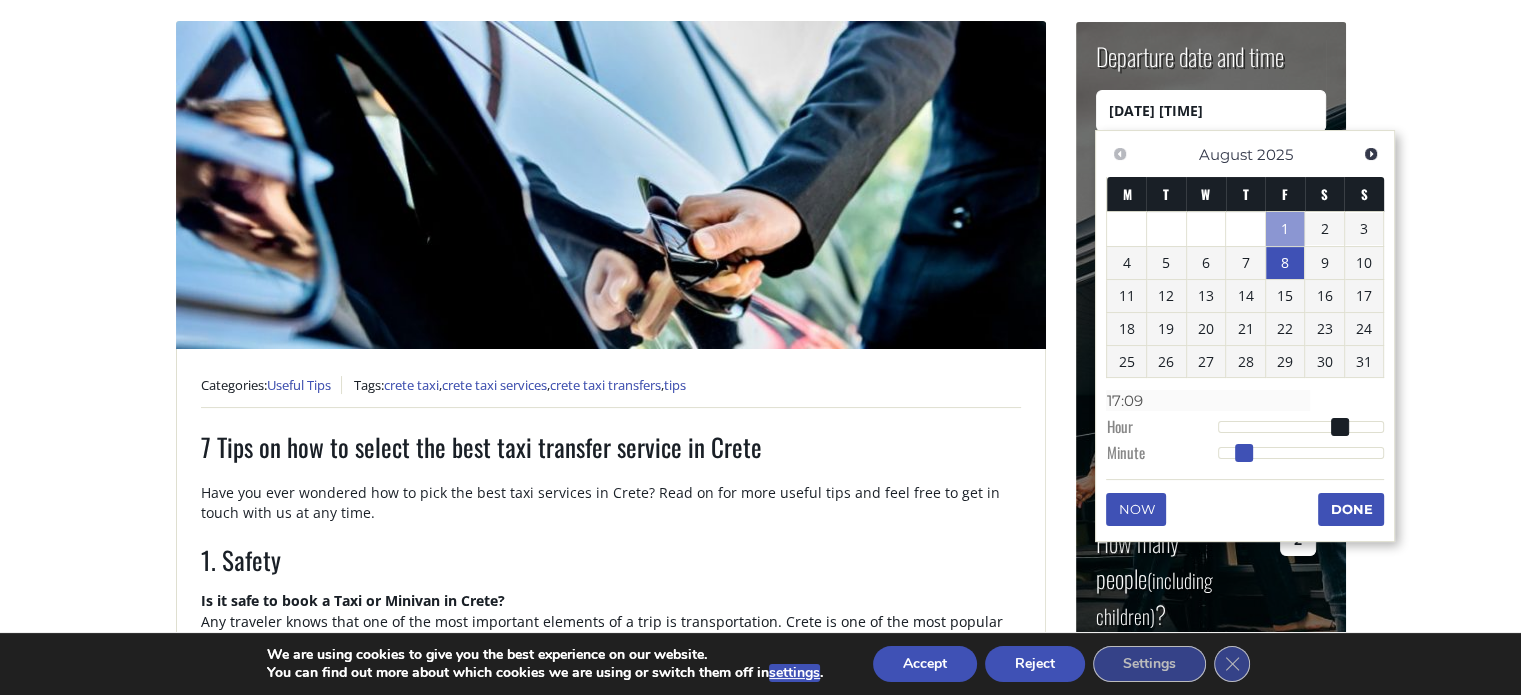 type on "[DATE] [TIME]" 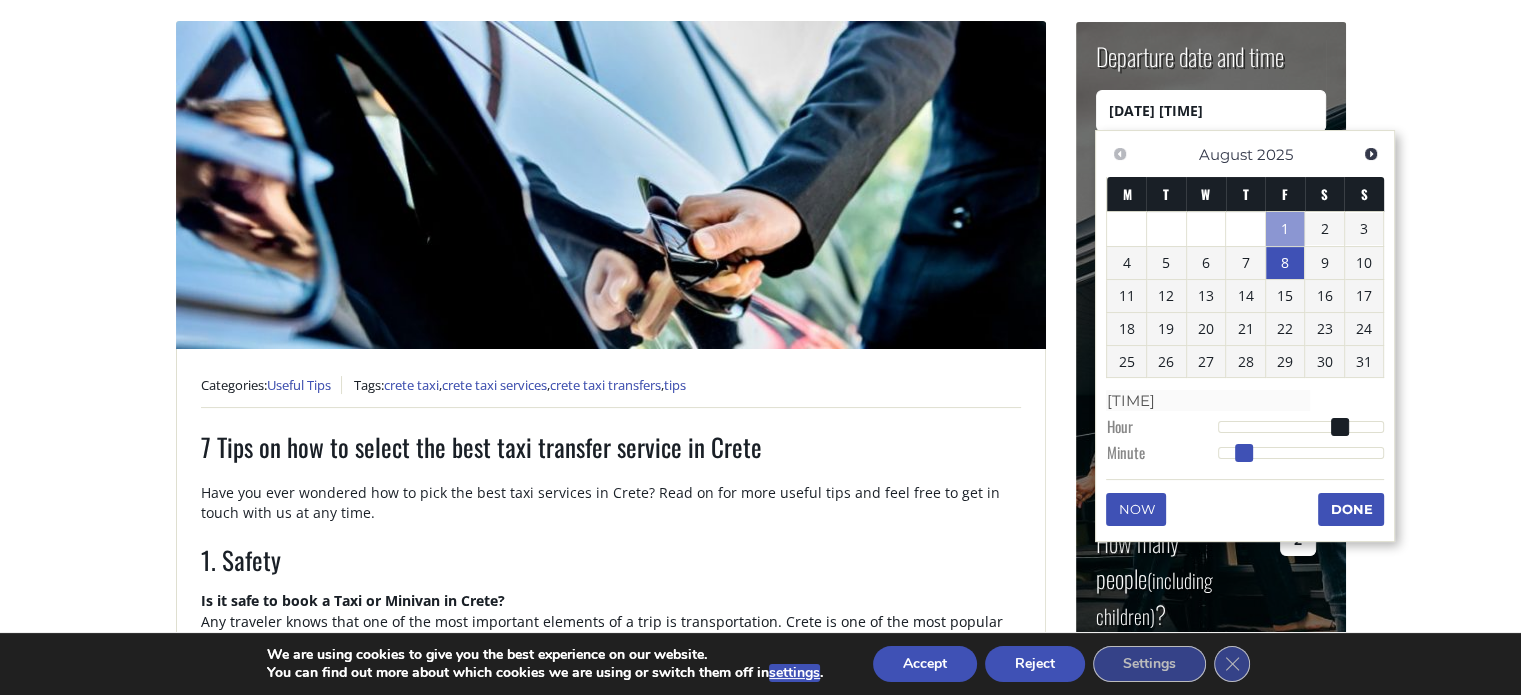 type on "08/08/2025 17:11" 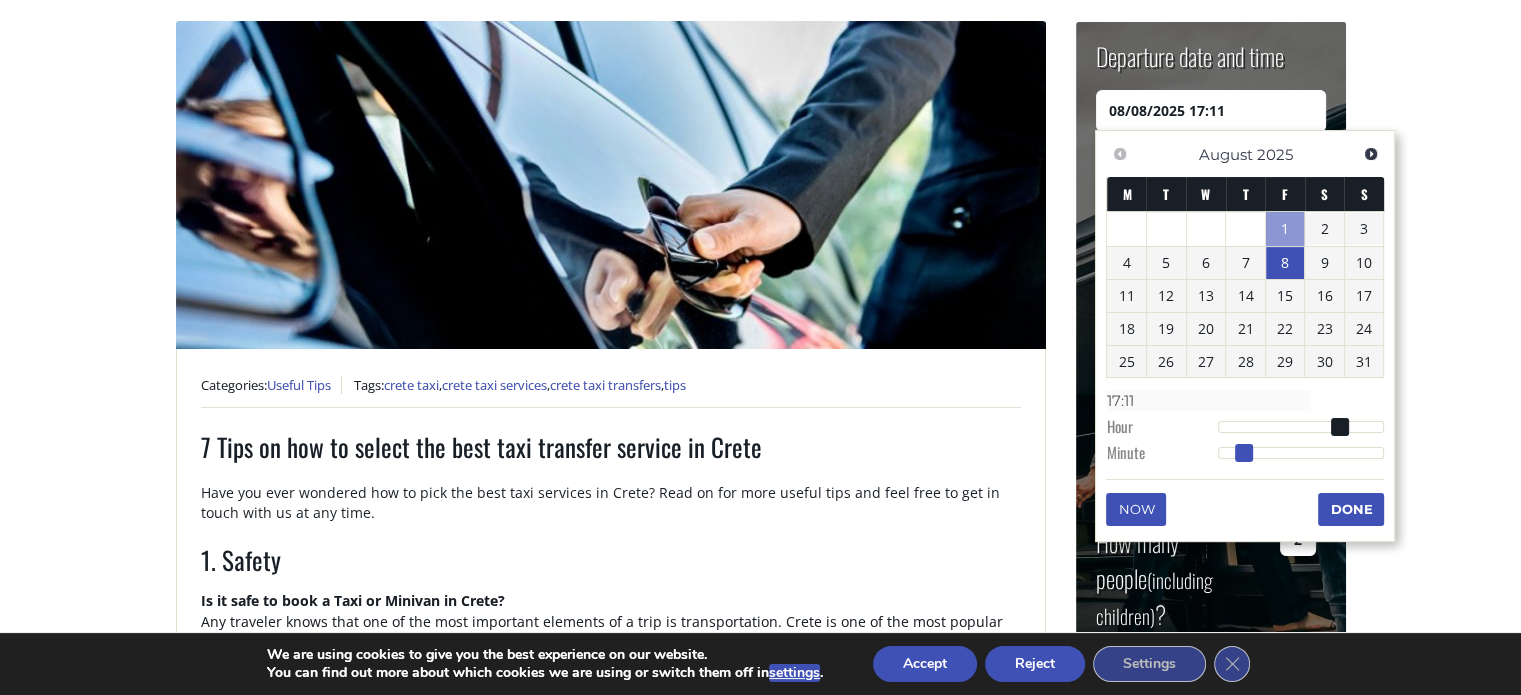 type on "[DATE] [TIME]" 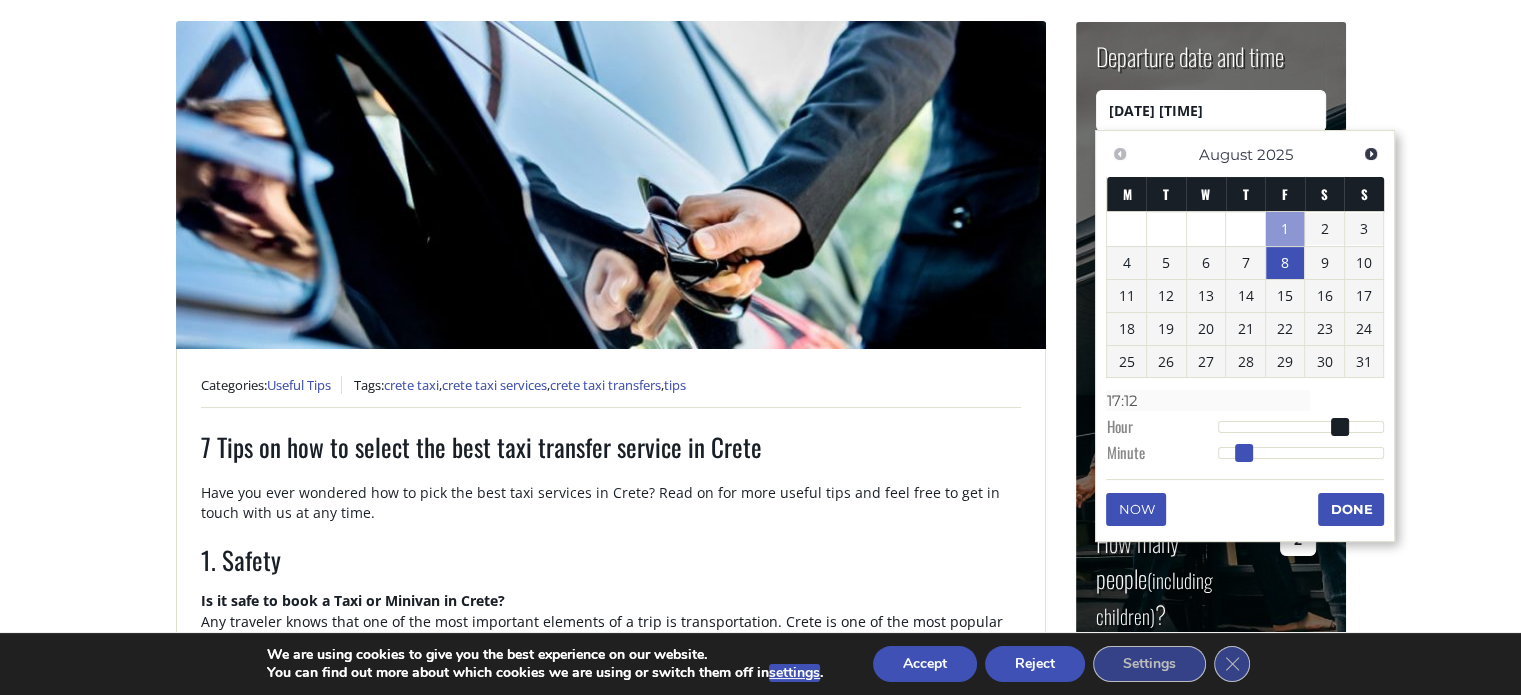 type on "08/08/2025 17:13" 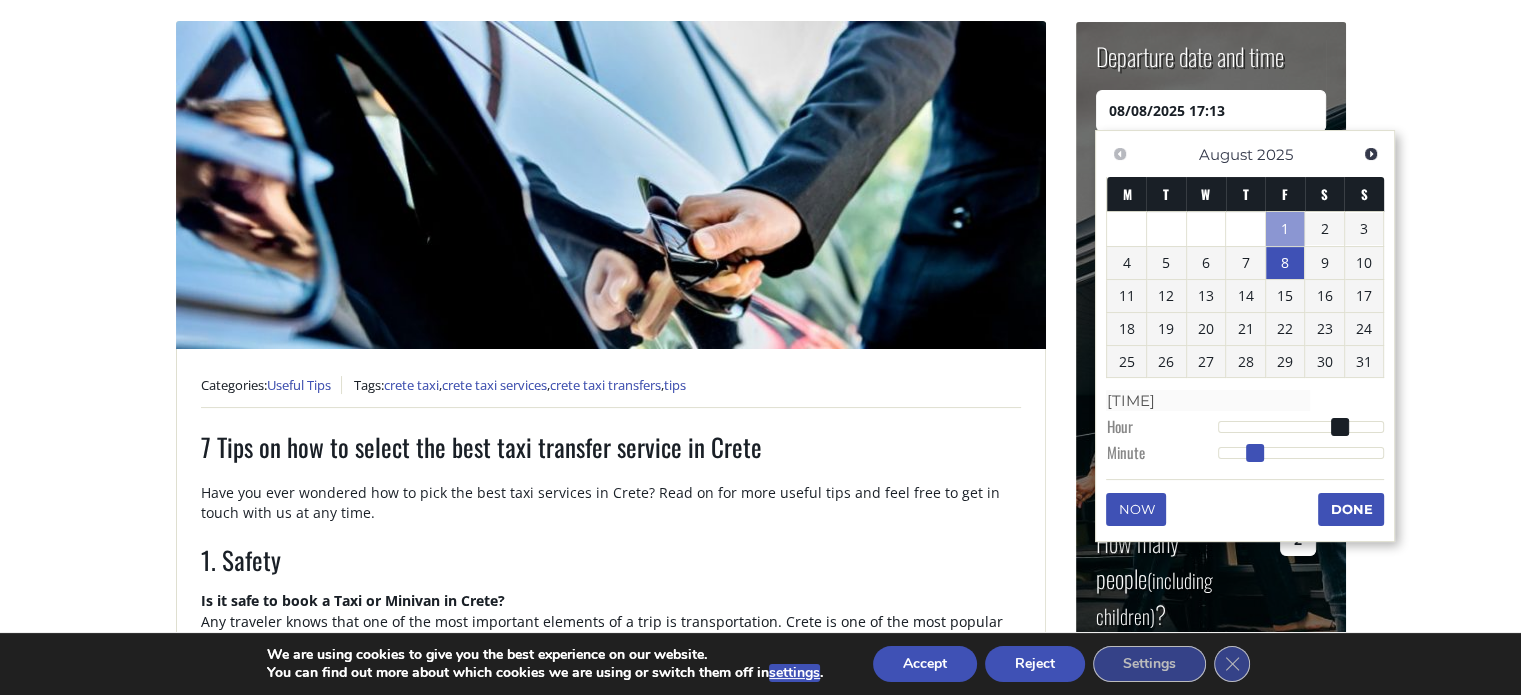 type on "08/08/2025 17:14" 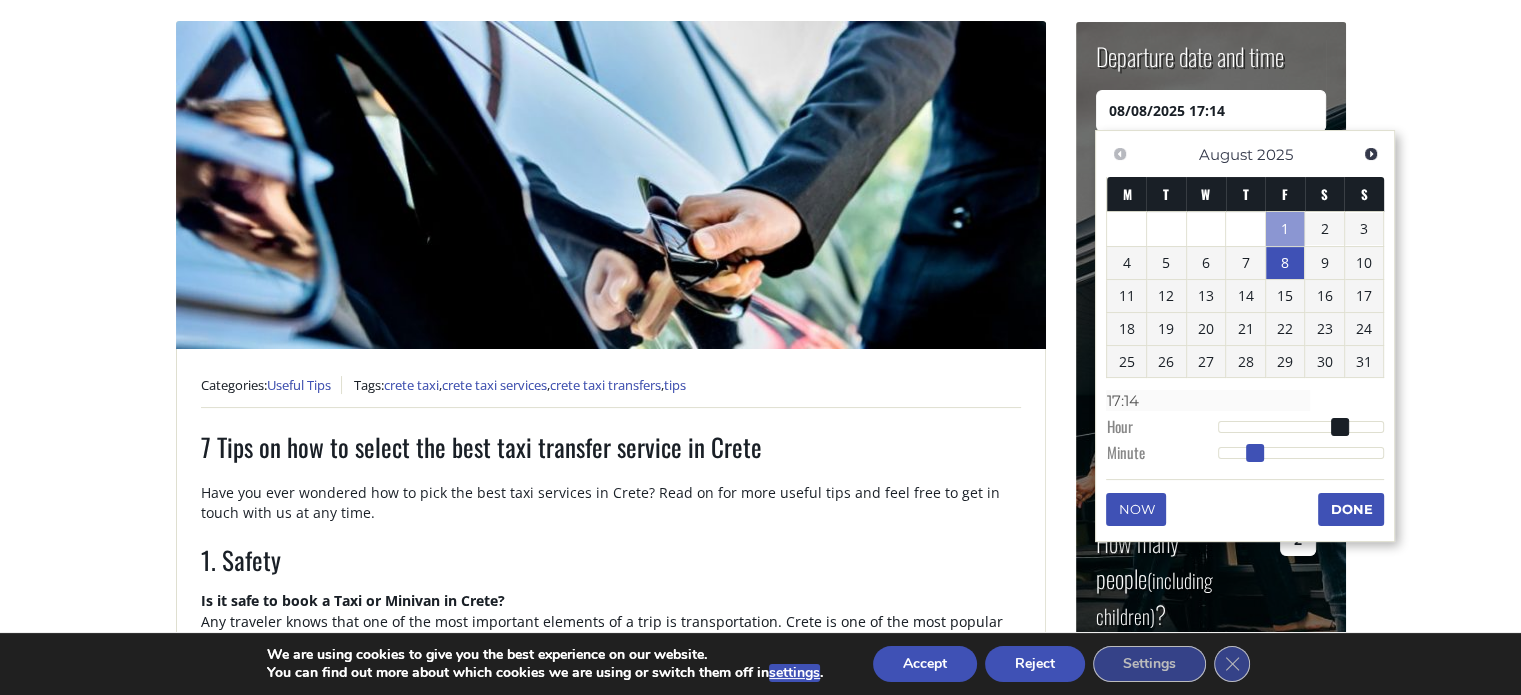 type on "[DATE] [TIME]" 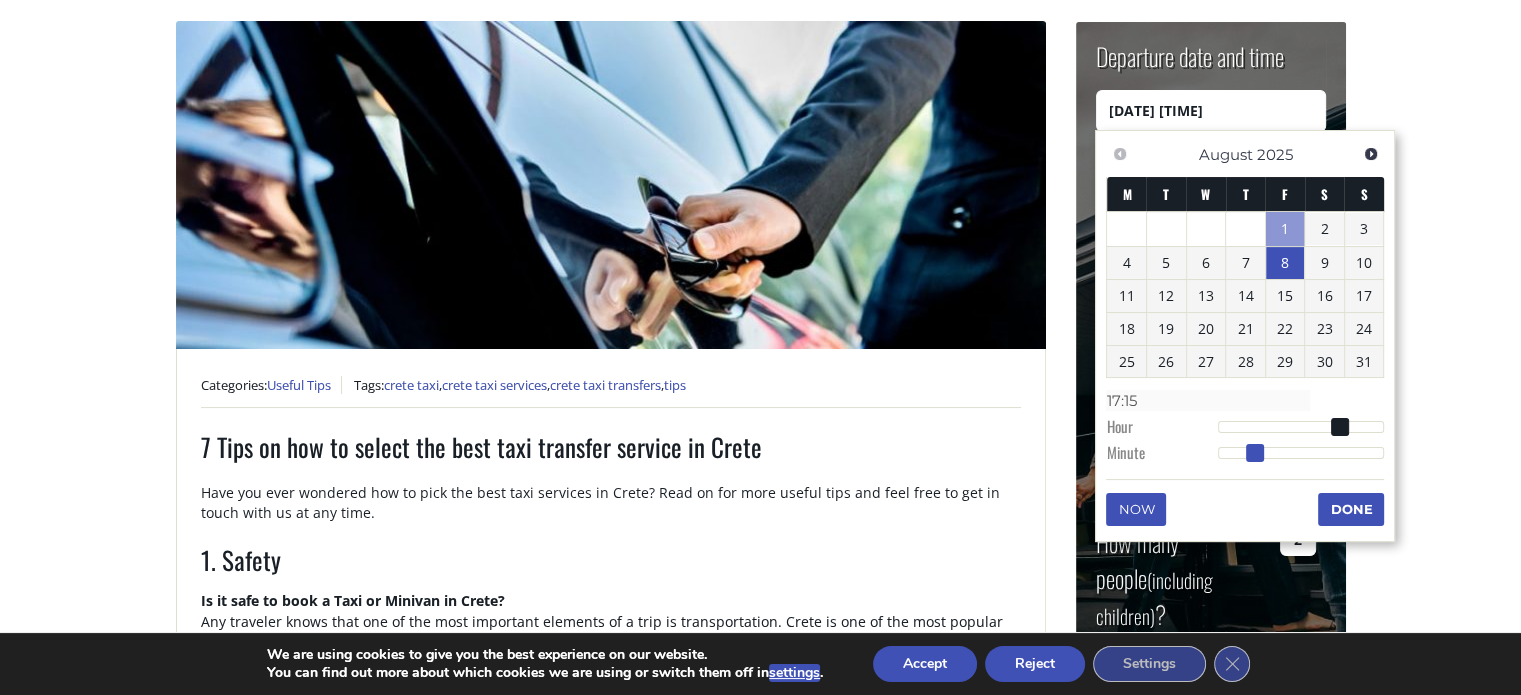 type on "[DATE] [TIME]" 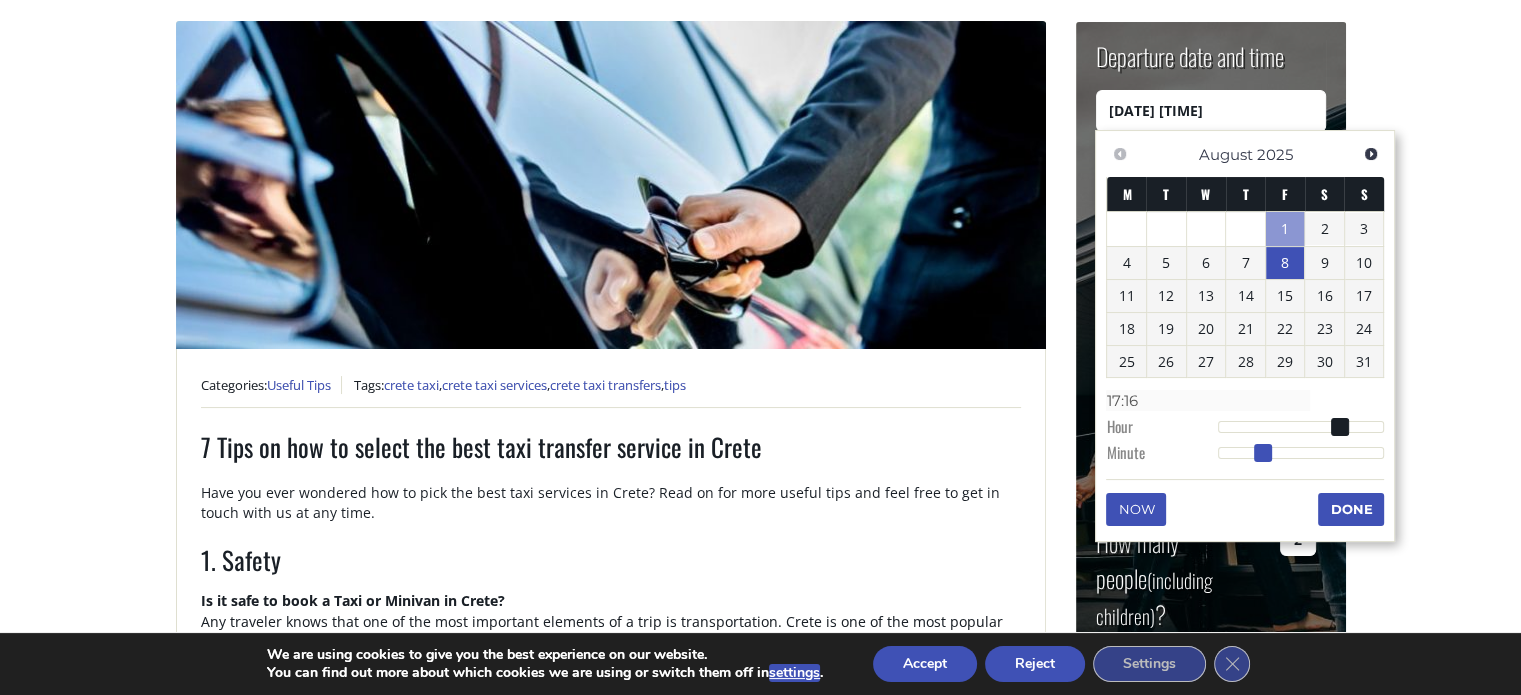 type on "[DATE] [TIME]" 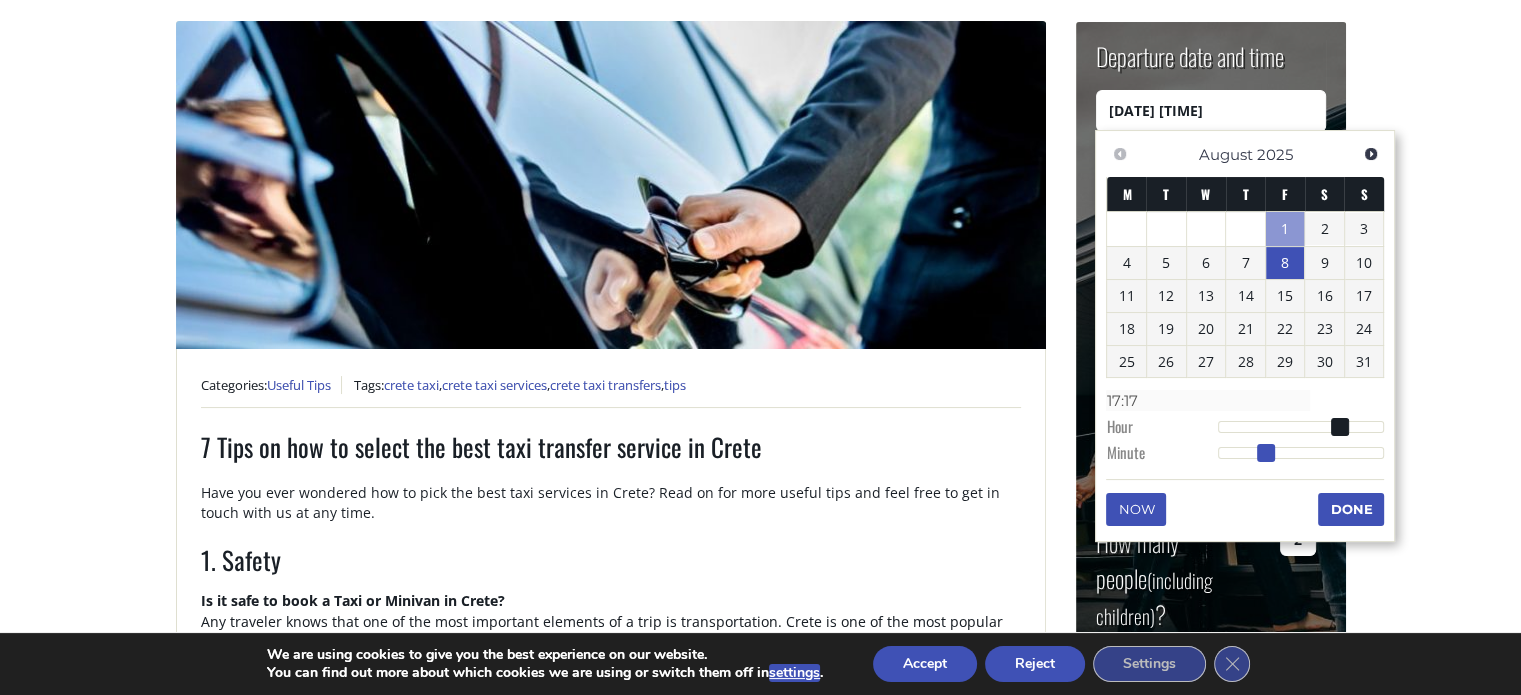 type on "[DATE] [TIME]" 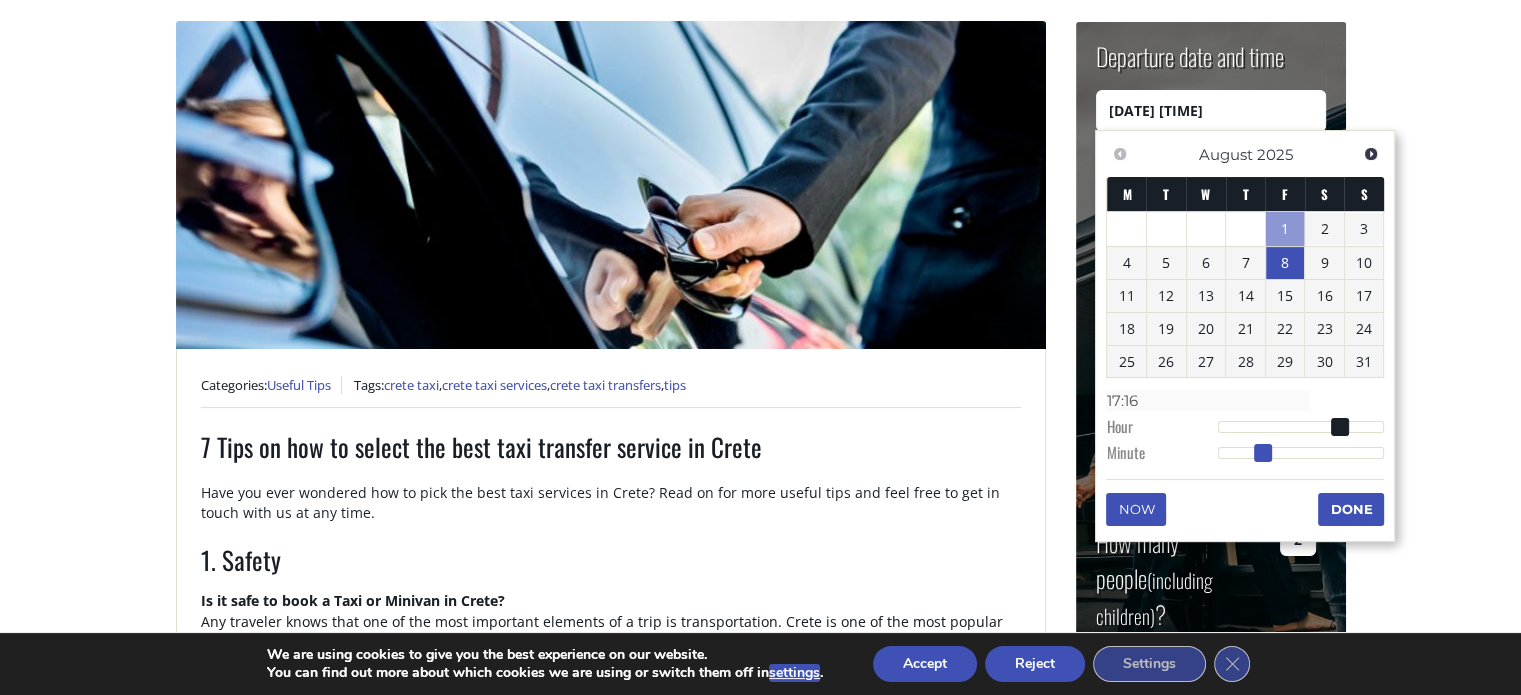type on "[DATE] [TIME]" 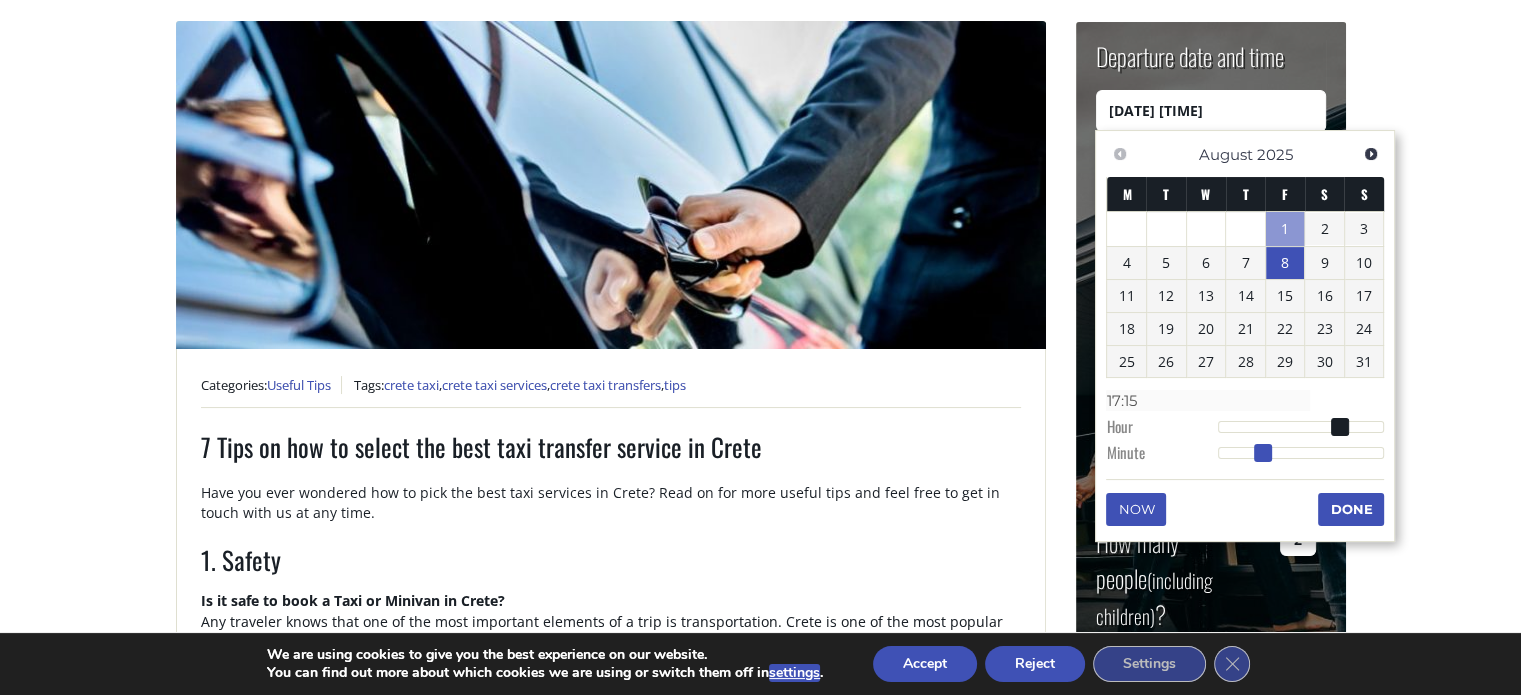type on "08/08/2025 17:14" 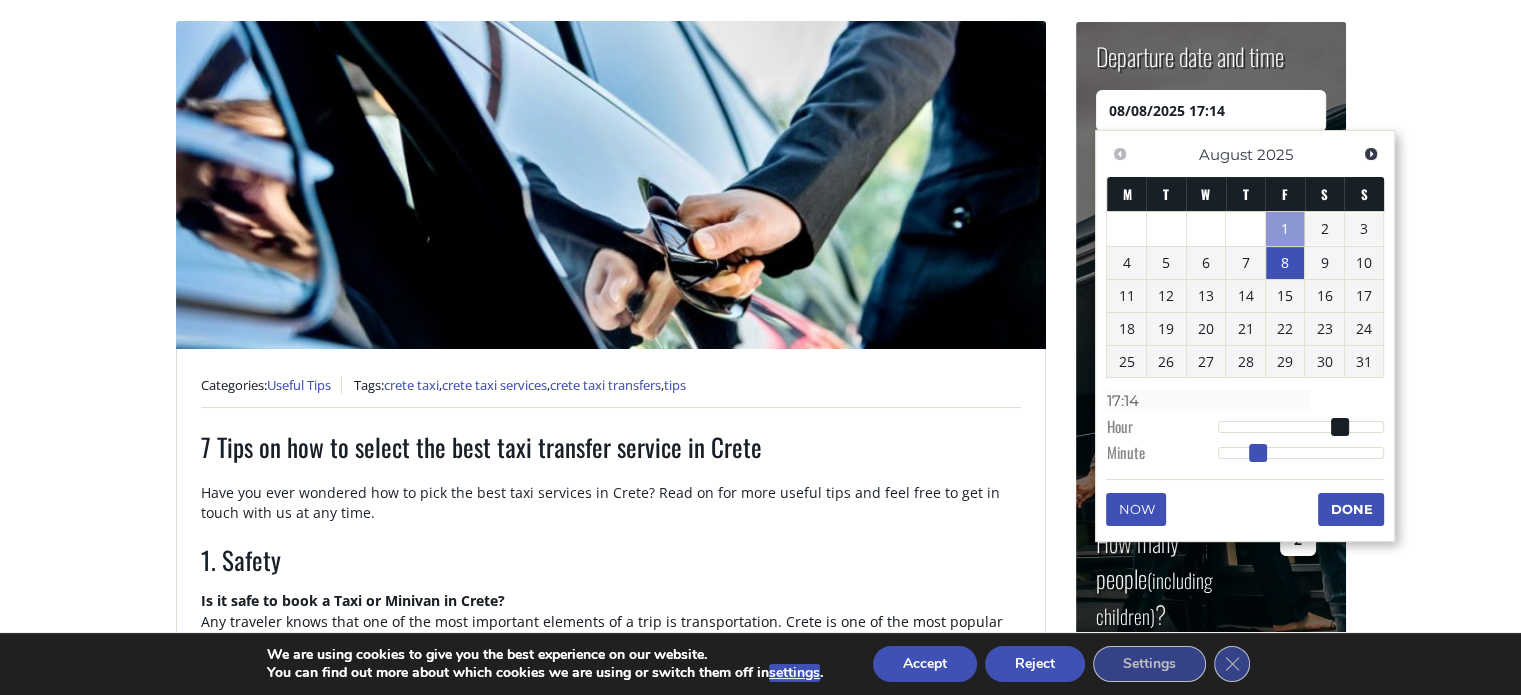 type on "[DATE] [TIME]" 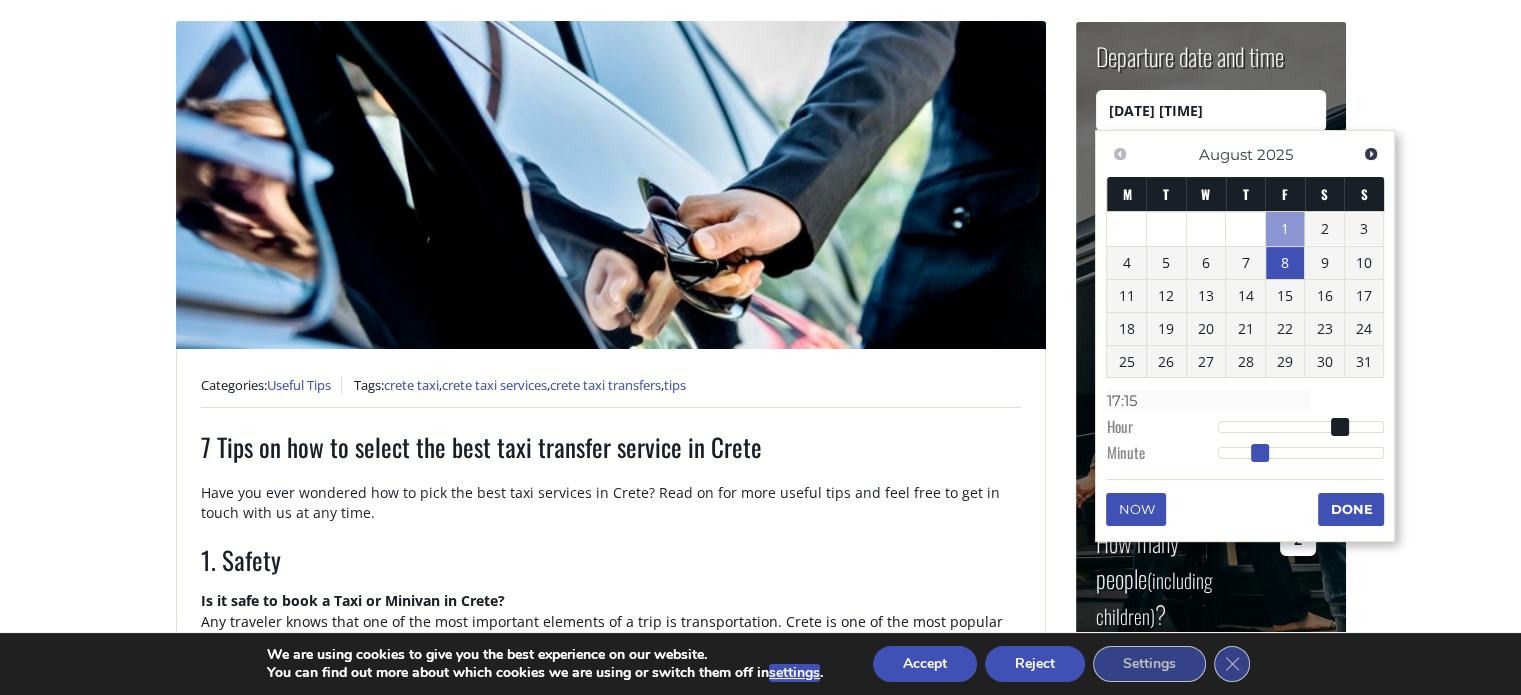 drag, startPoint x: 1223, startPoint y: 450, endPoint x: 1264, endPoint y: 461, distance: 42.44997 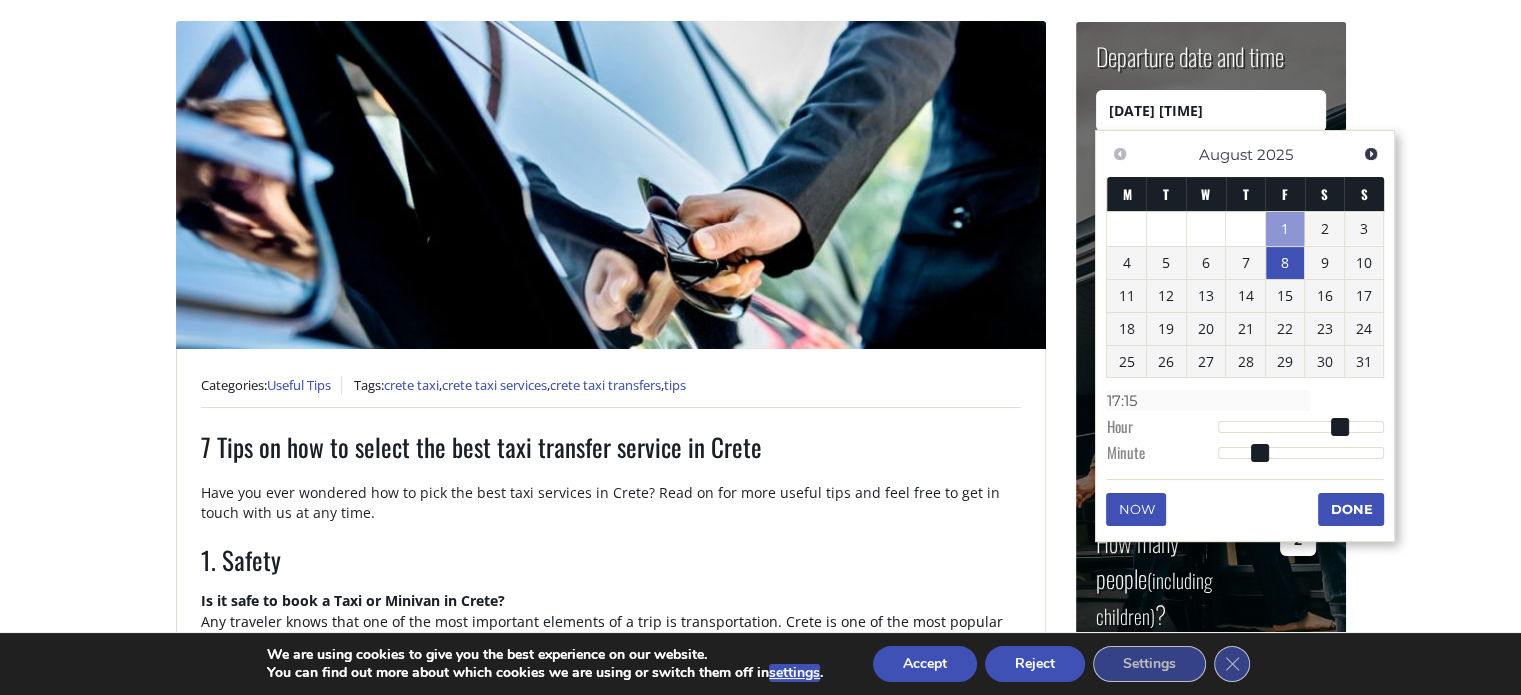 click on "Done" at bounding box center [1351, 509] 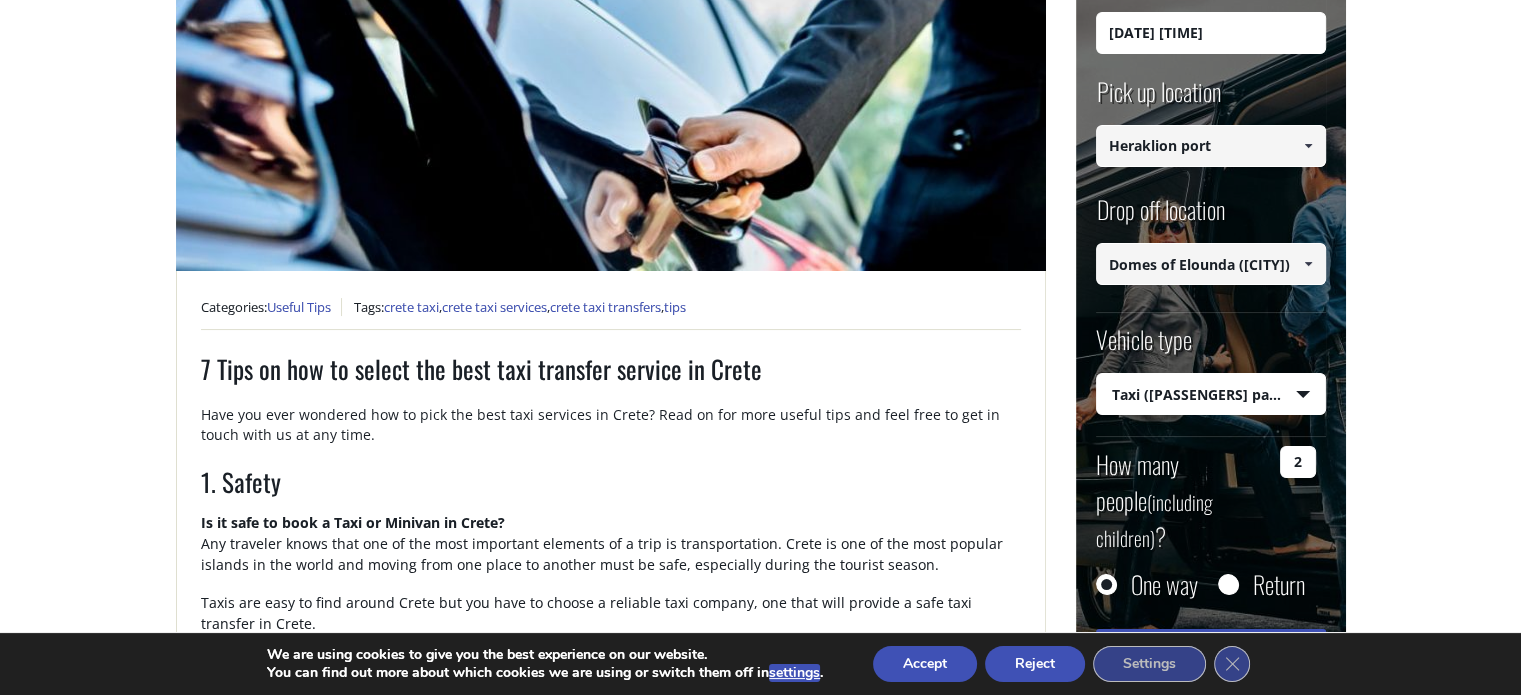 scroll, scrollTop: 300, scrollLeft: 0, axis: vertical 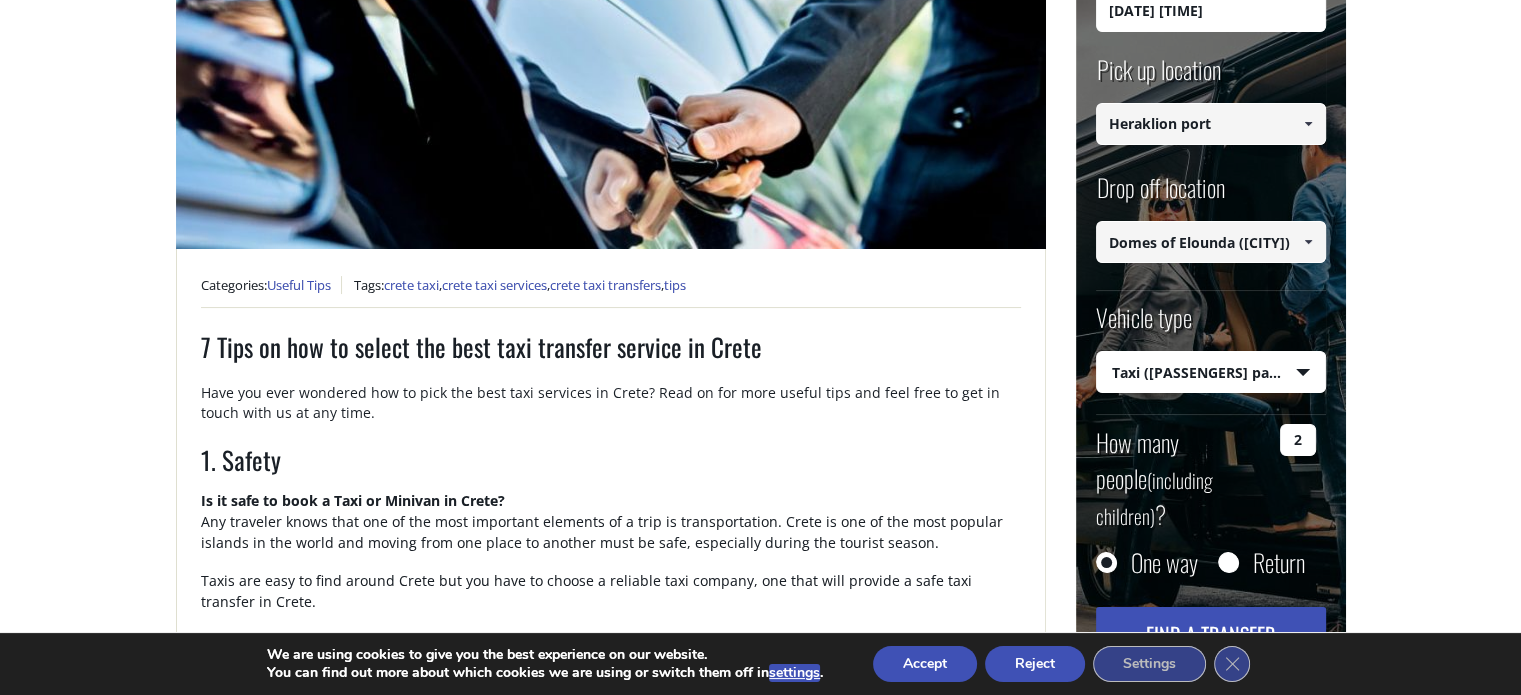 click on "Find a transfer" at bounding box center [1211, 634] 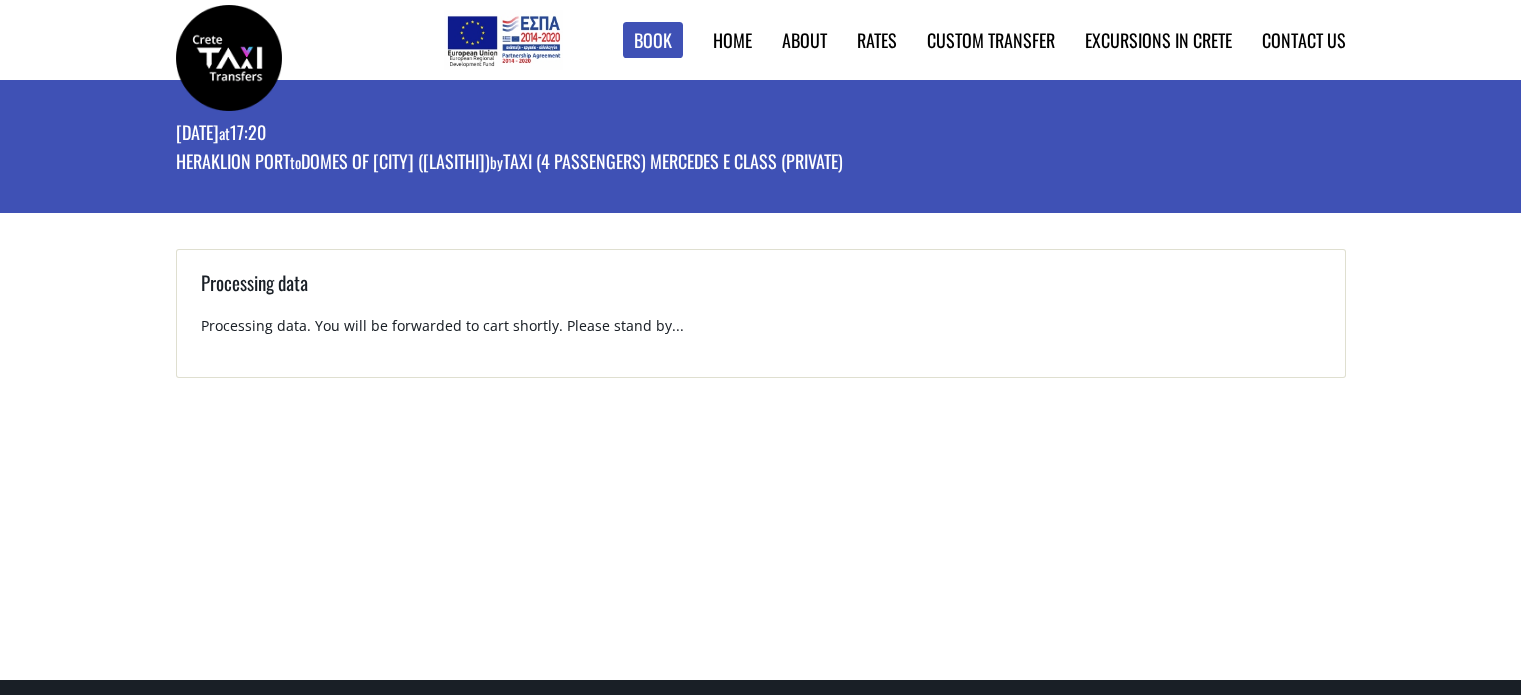 scroll, scrollTop: 0, scrollLeft: 0, axis: both 